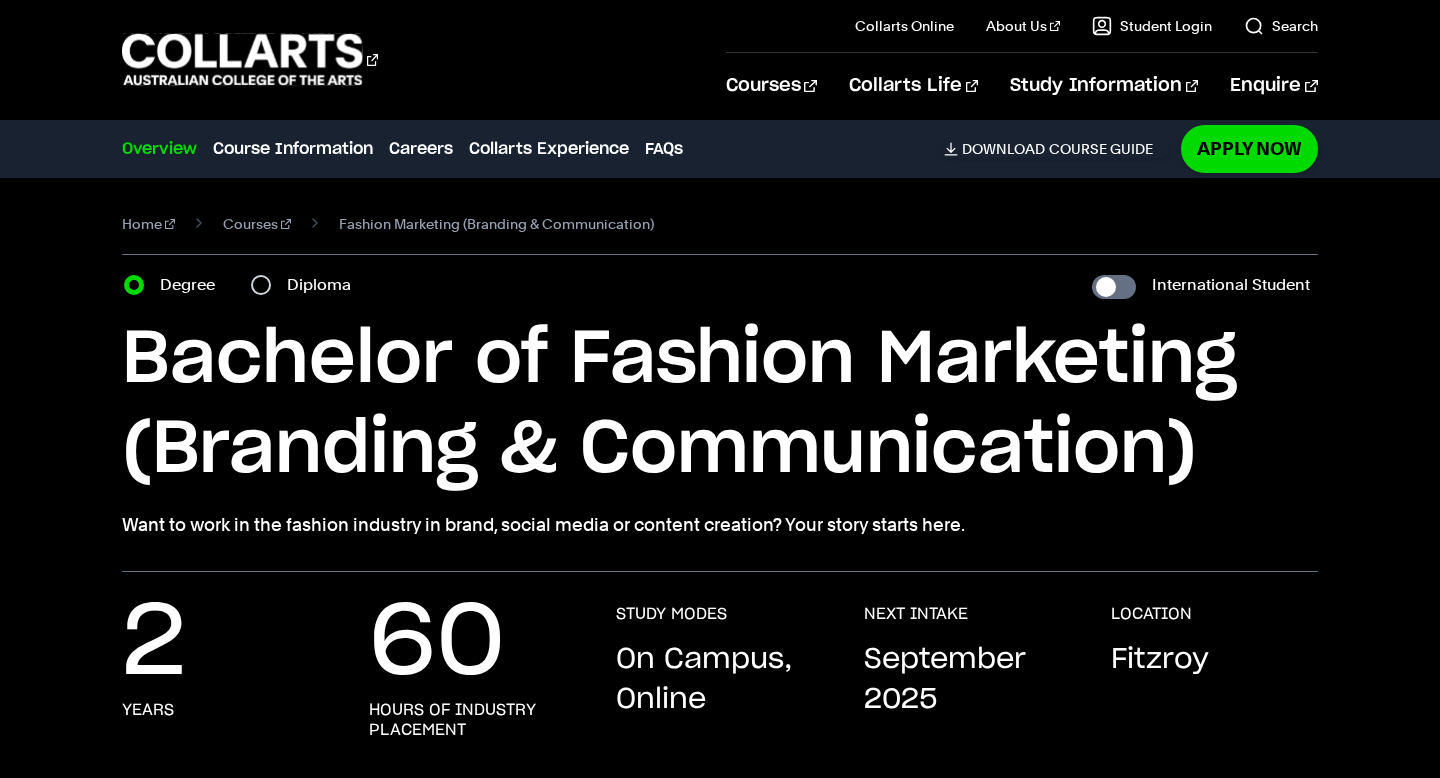 scroll, scrollTop: 0, scrollLeft: 0, axis: both 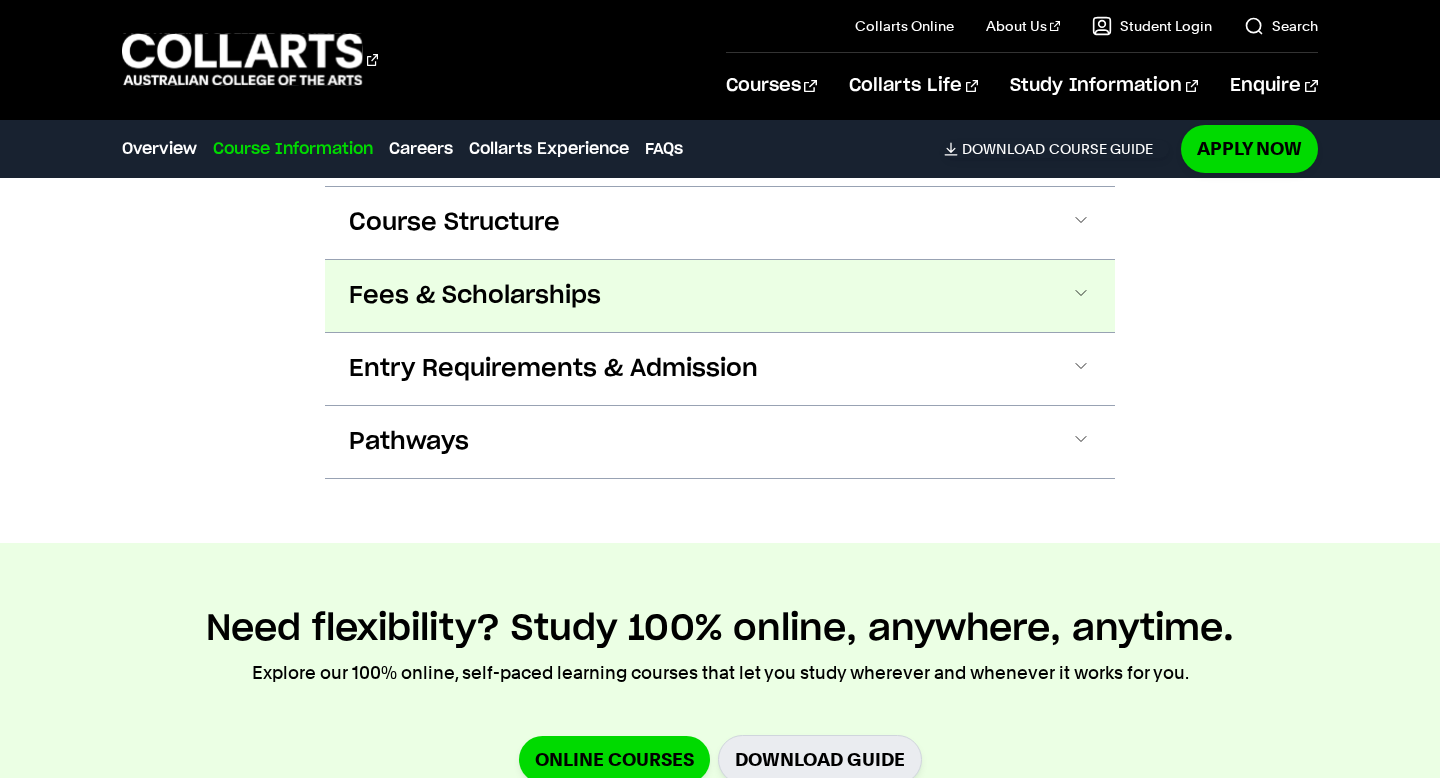 click on "Fees & Scholarships" at bounding box center (720, 296) 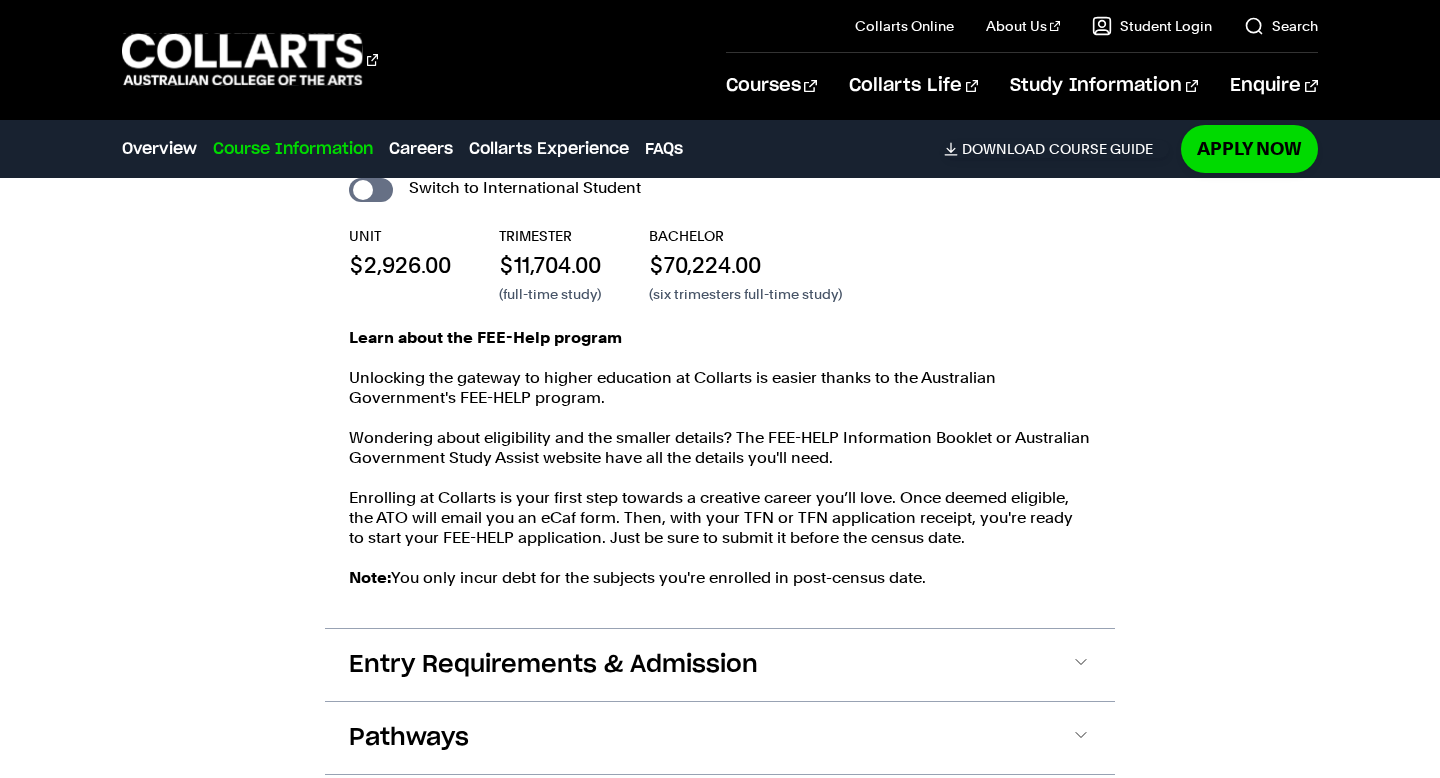 scroll, scrollTop: 2451, scrollLeft: 0, axis: vertical 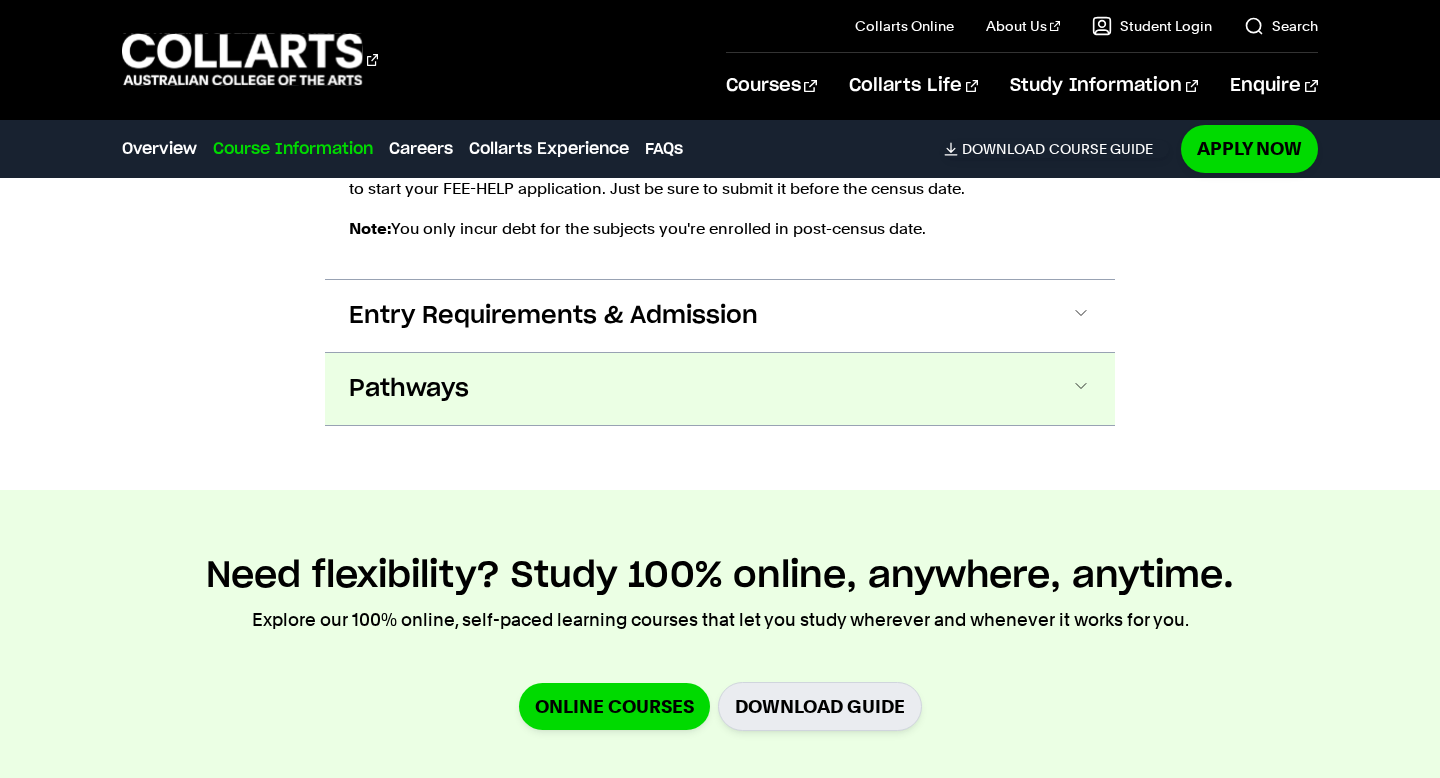 click on "Pathways" at bounding box center (720, 389) 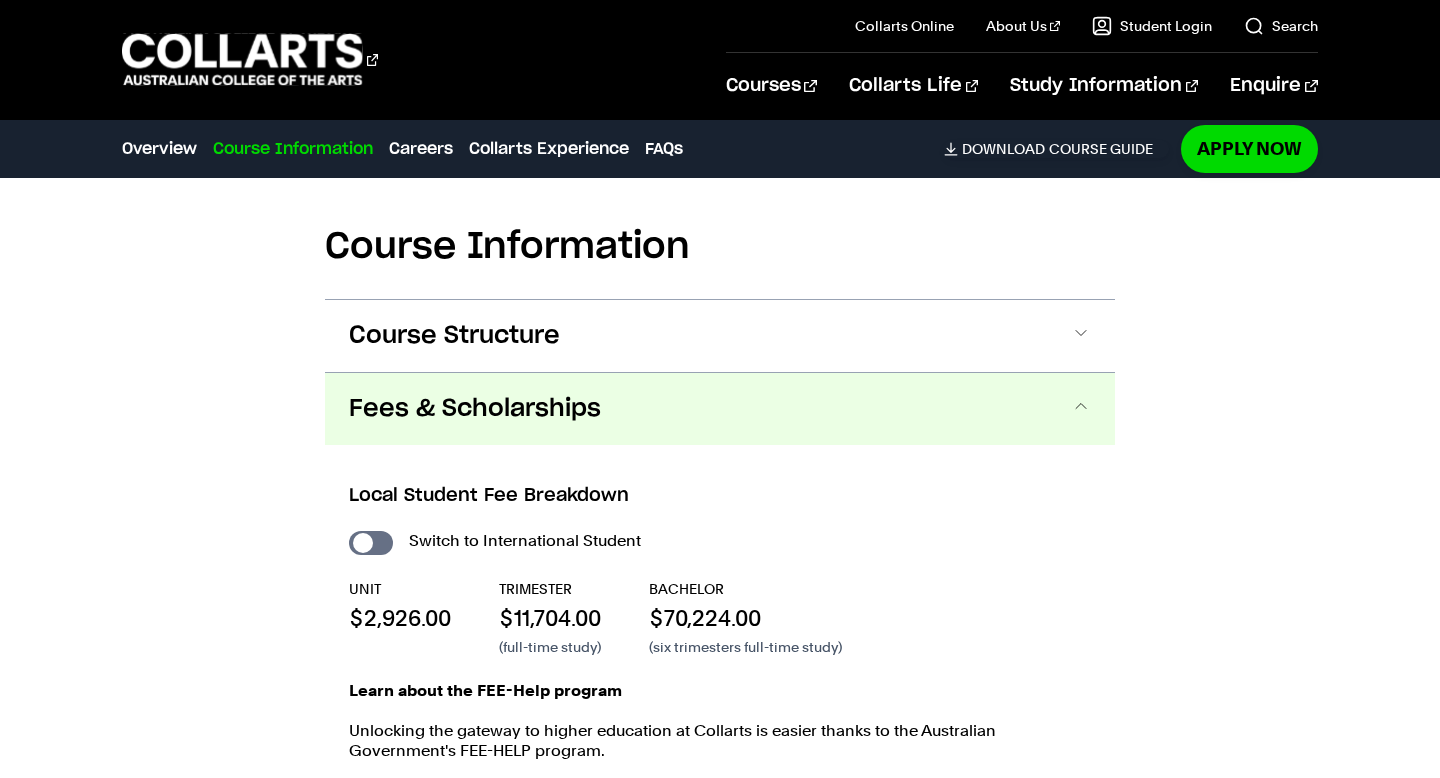 scroll, scrollTop: 2091, scrollLeft: 0, axis: vertical 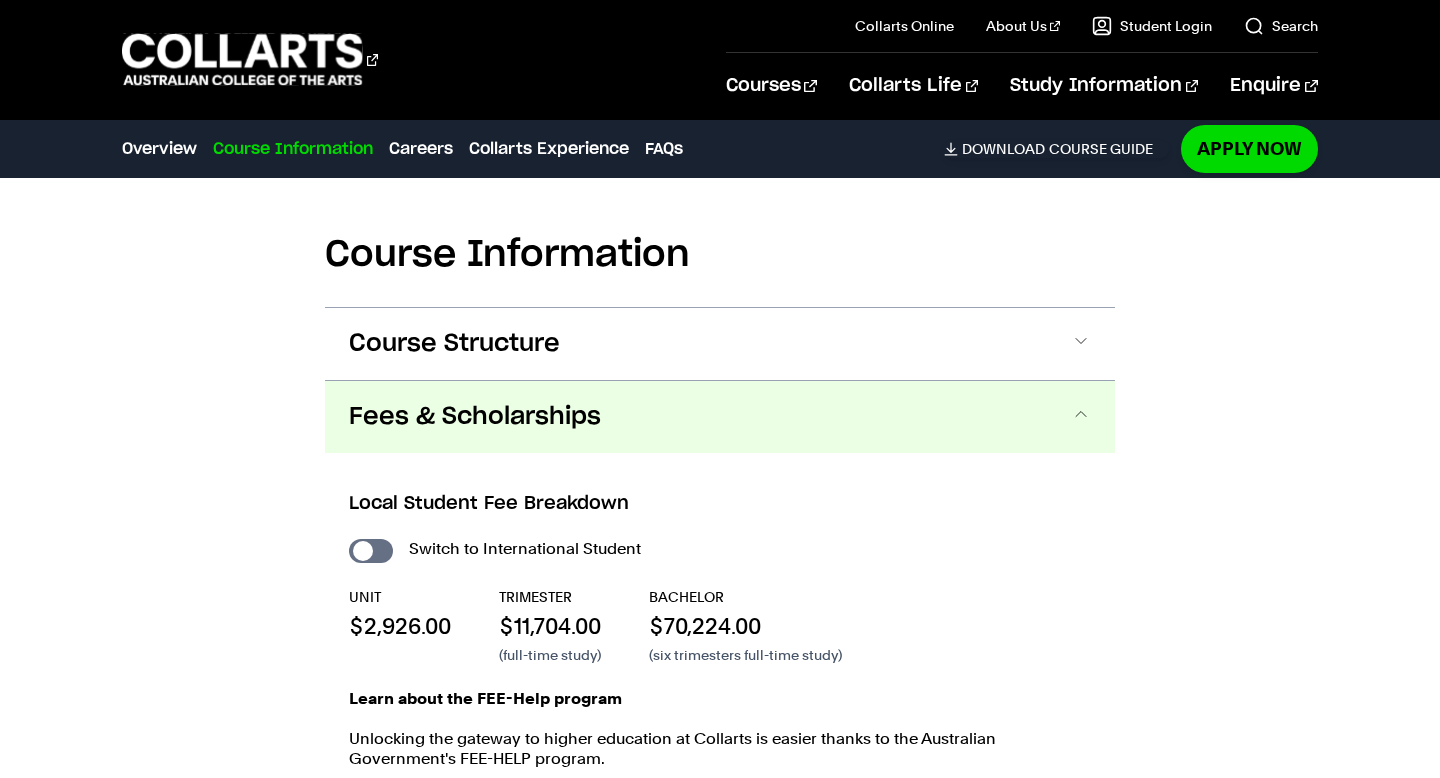 click on "Fees & Scholarships" at bounding box center (720, 417) 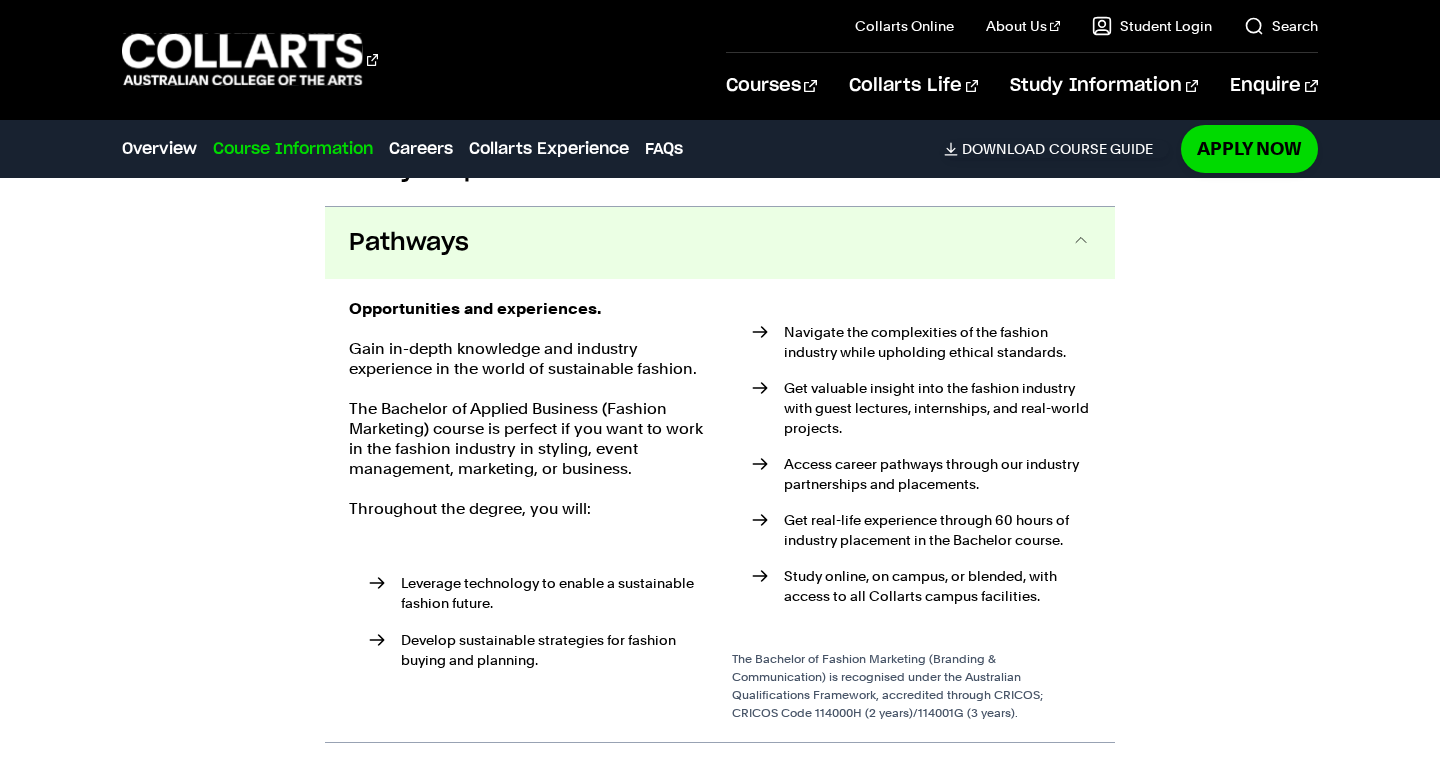 scroll, scrollTop: 2387, scrollLeft: 0, axis: vertical 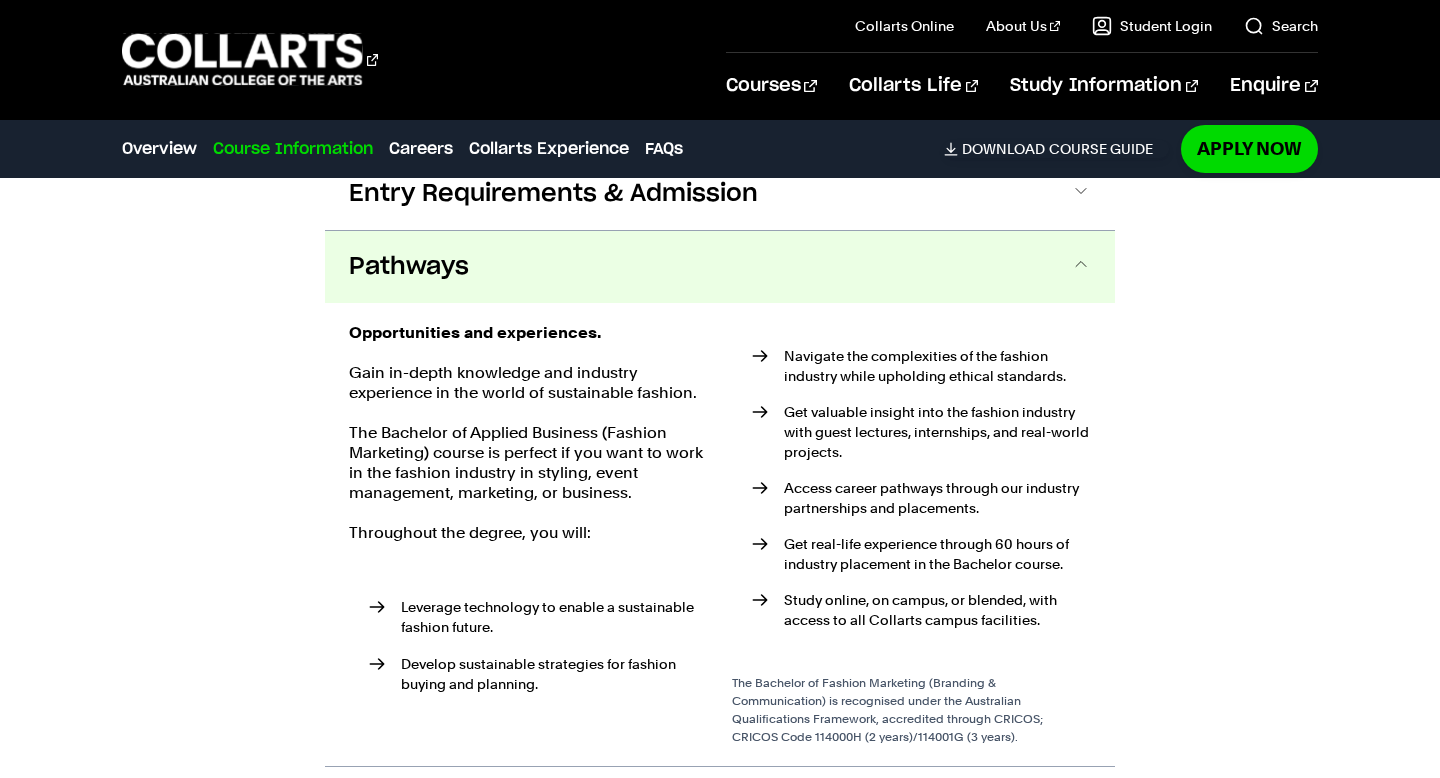 click at bounding box center (1081, 267) 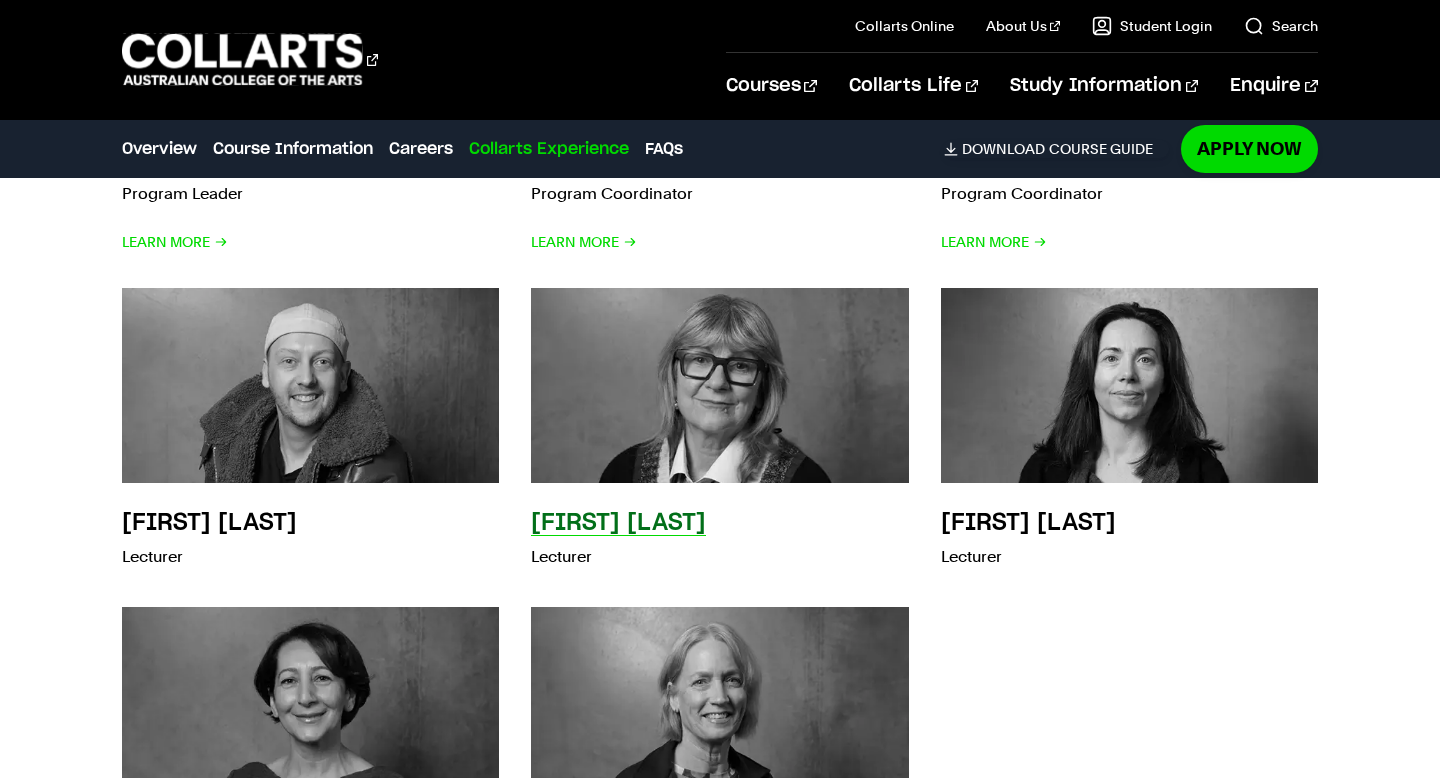 scroll, scrollTop: 6096, scrollLeft: 0, axis: vertical 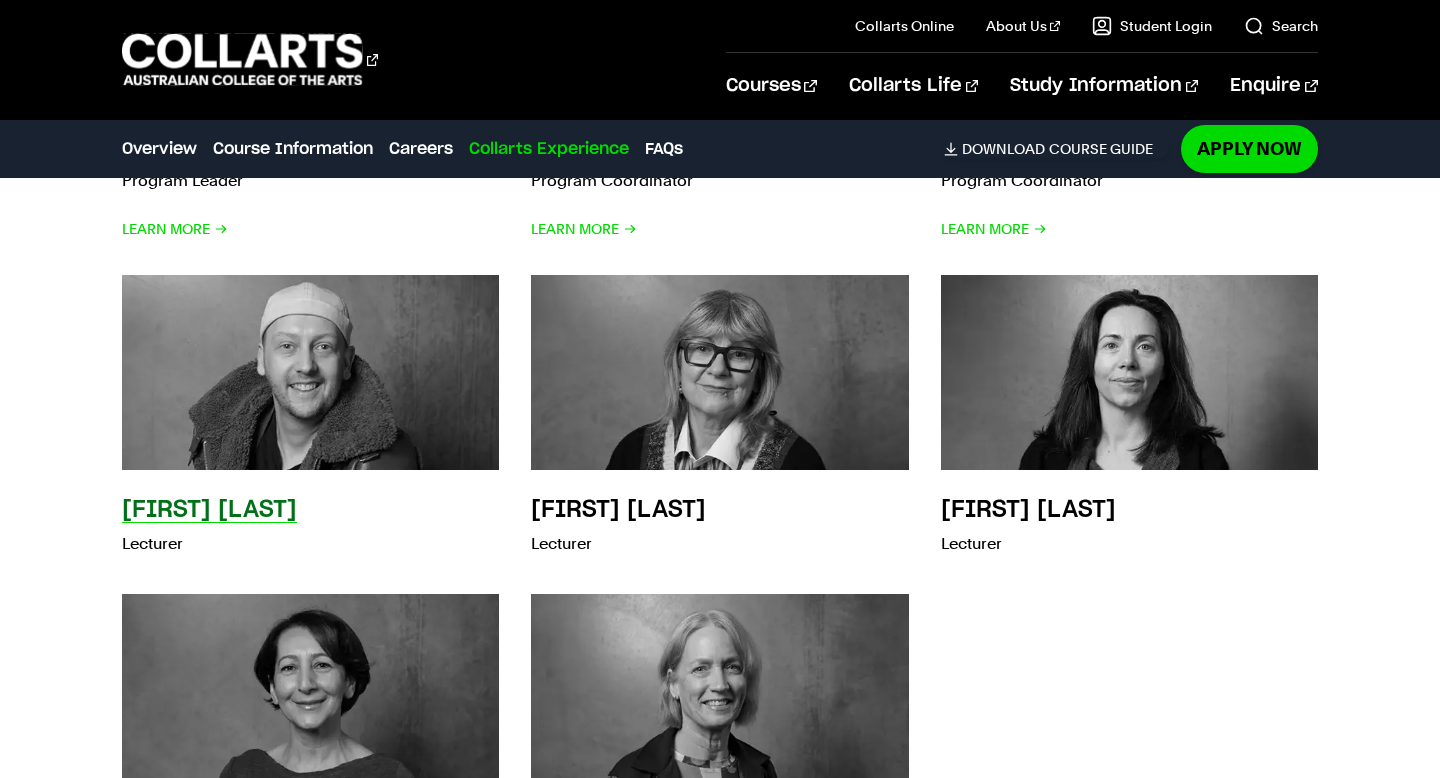 click on "[FIRST] [LAST]" at bounding box center (209, 510) 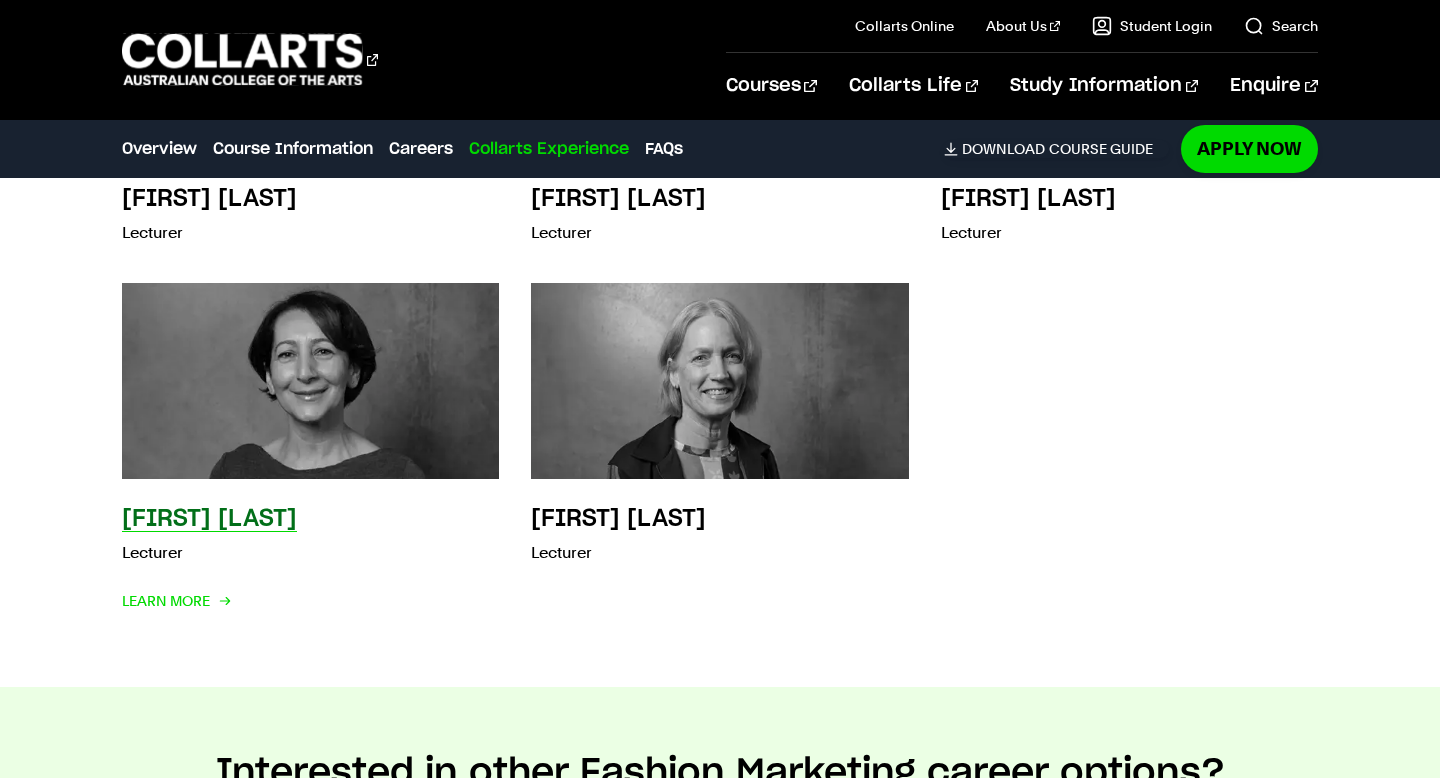 scroll, scrollTop: 6406, scrollLeft: 0, axis: vertical 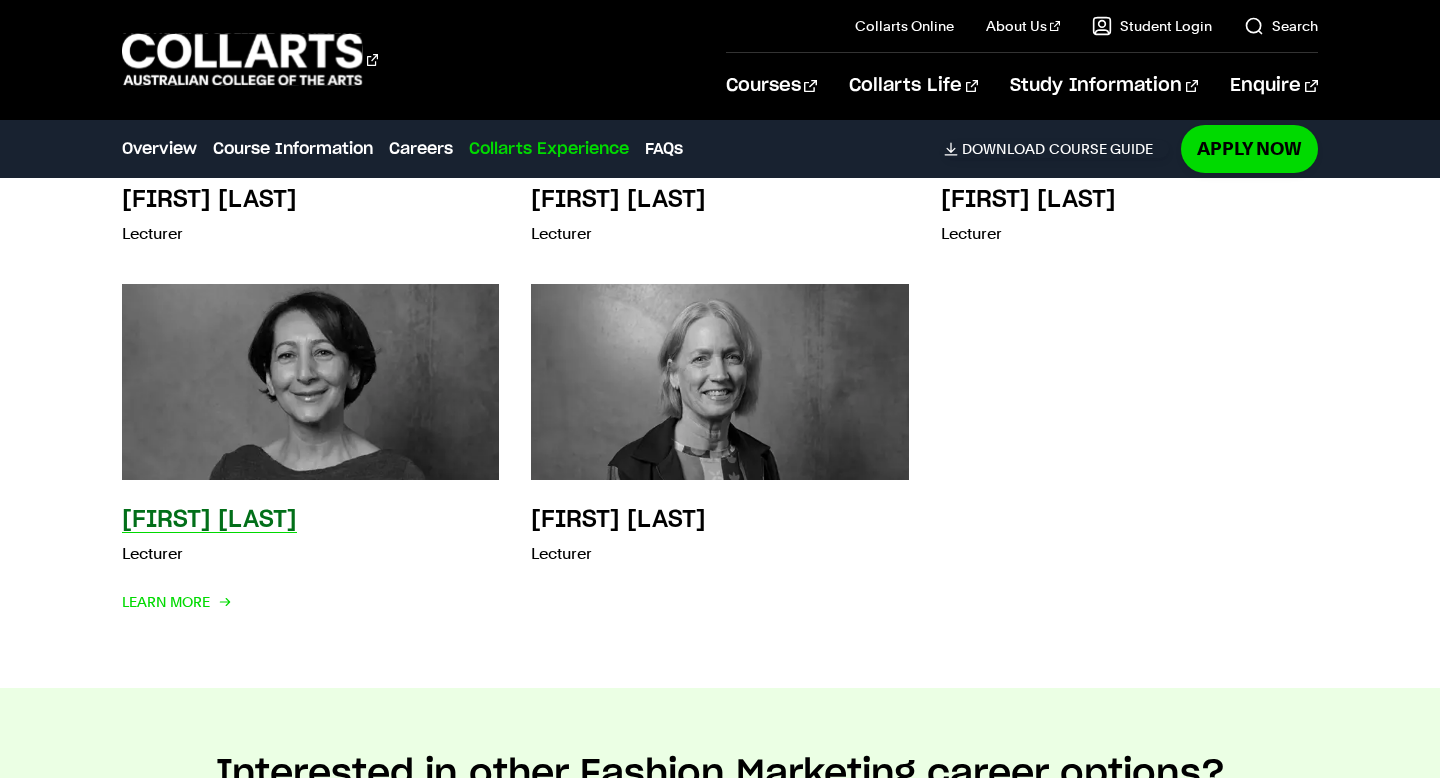 click on "[FIRST] [LAST]" at bounding box center (209, 520) 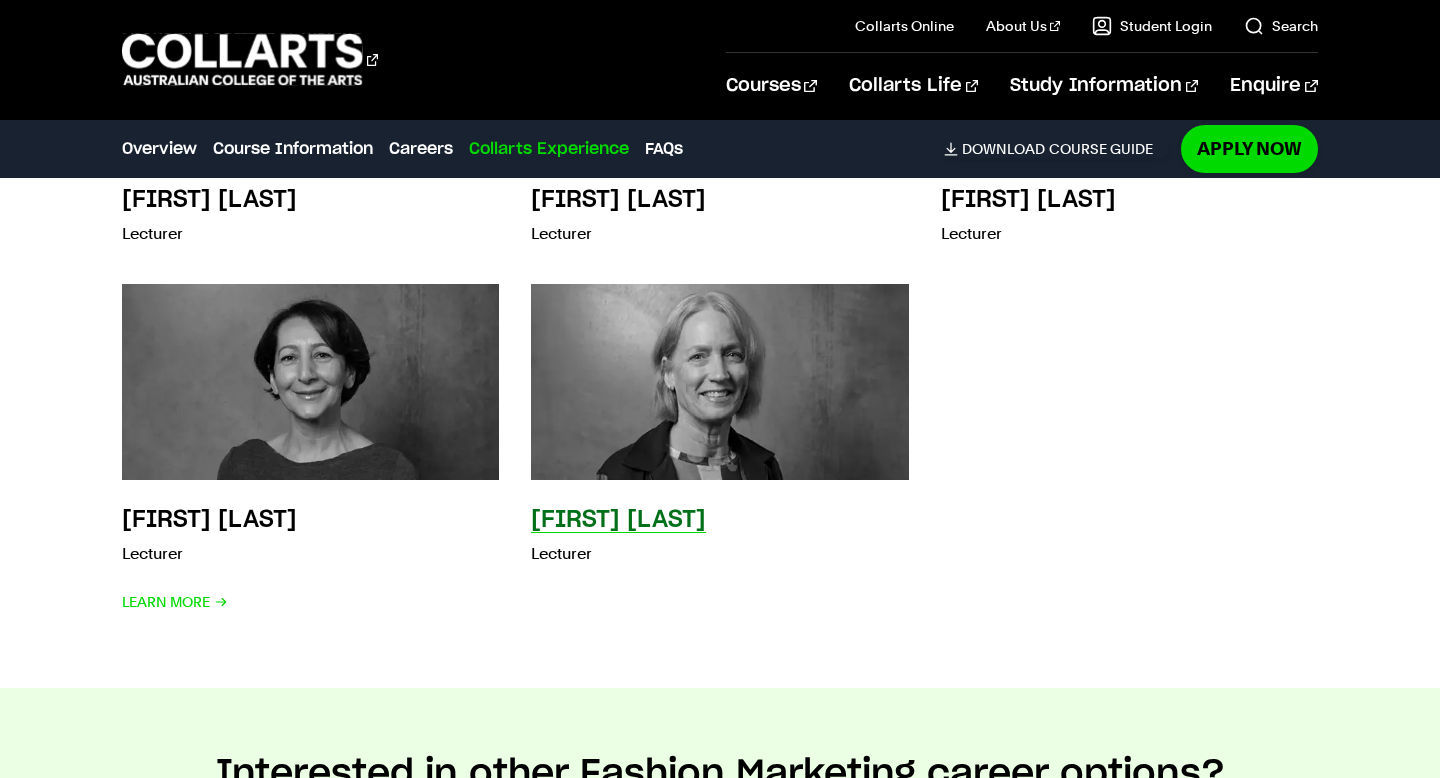 click on "[FIRST] [LAST]" at bounding box center (618, 520) 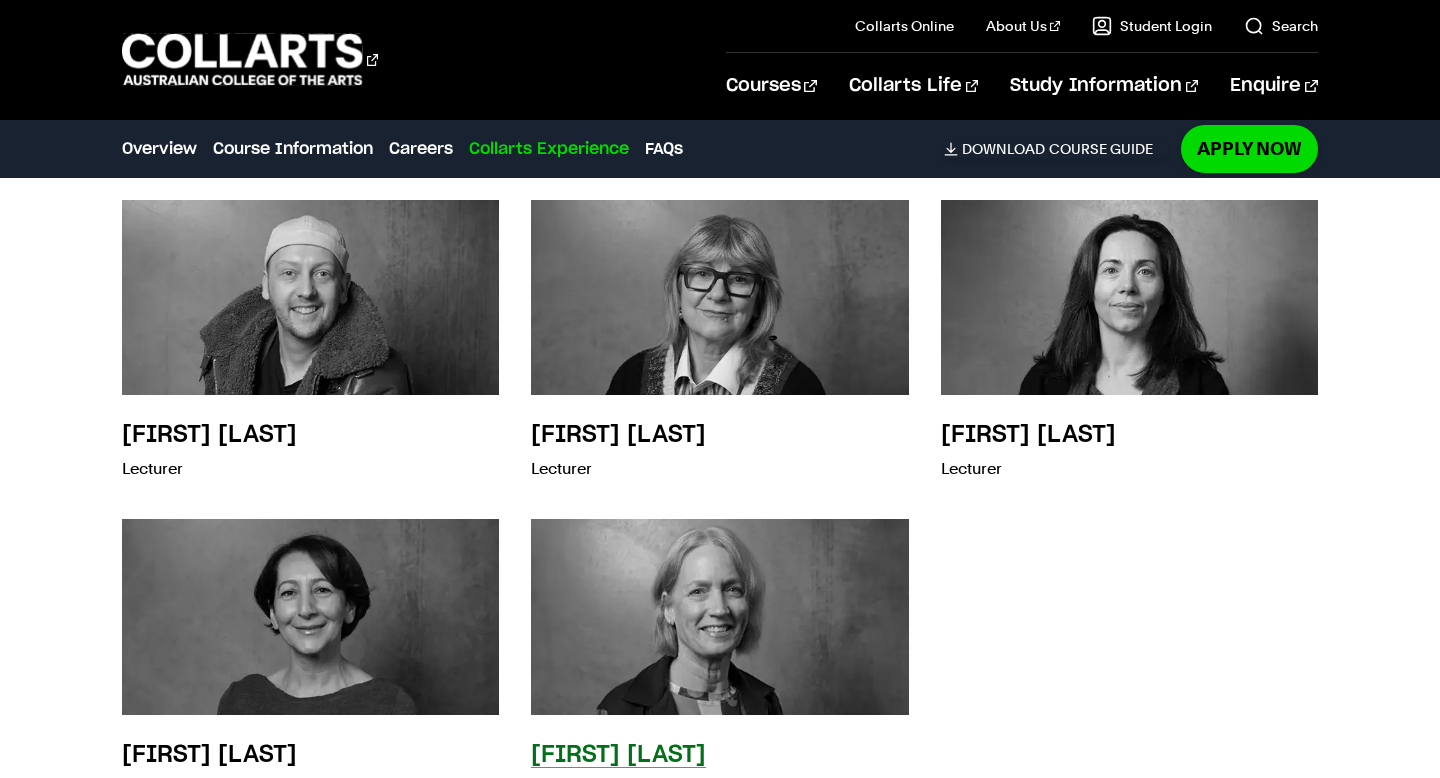 scroll, scrollTop: 6168, scrollLeft: 0, axis: vertical 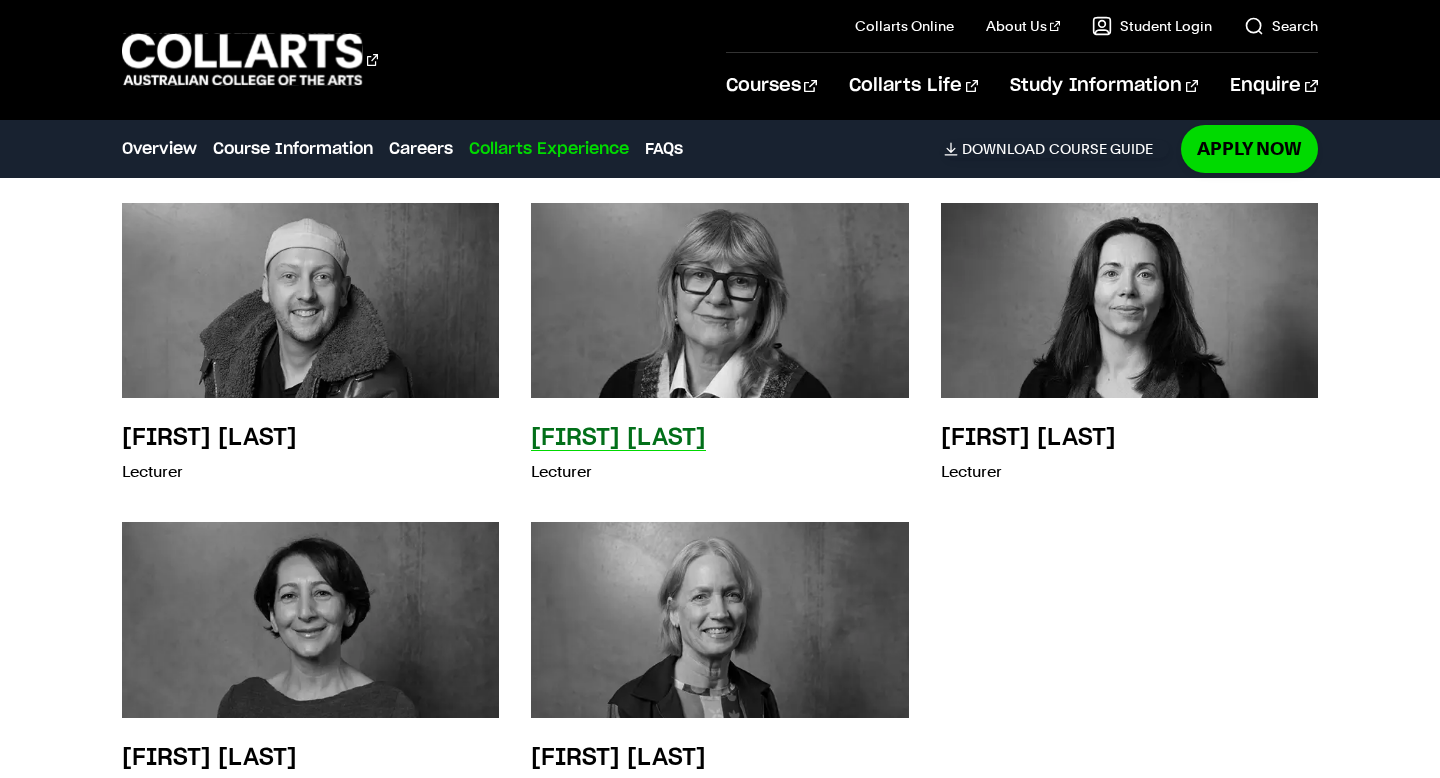 click on "[FIRST] [LAST]" at bounding box center [618, 438] 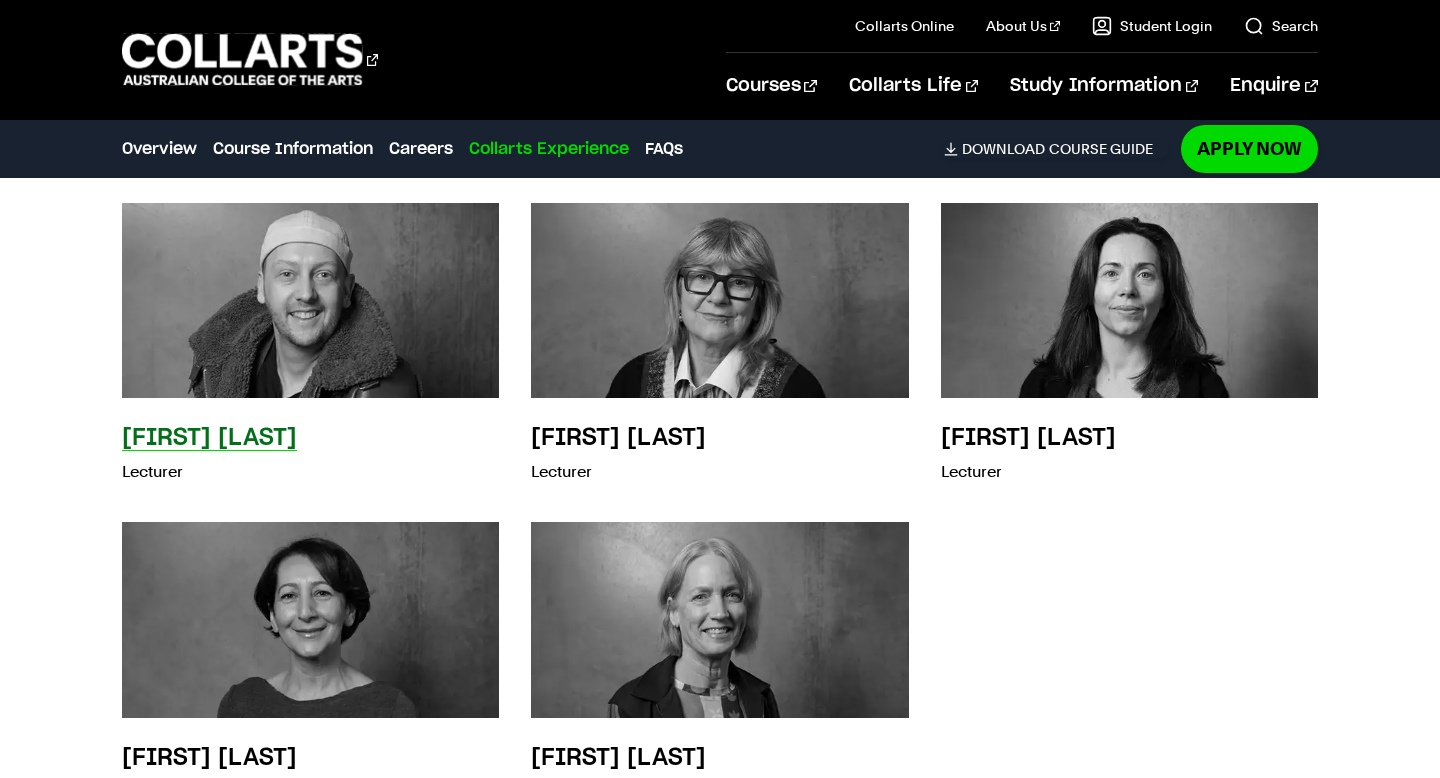 scroll, scrollTop: 6321, scrollLeft: 0, axis: vertical 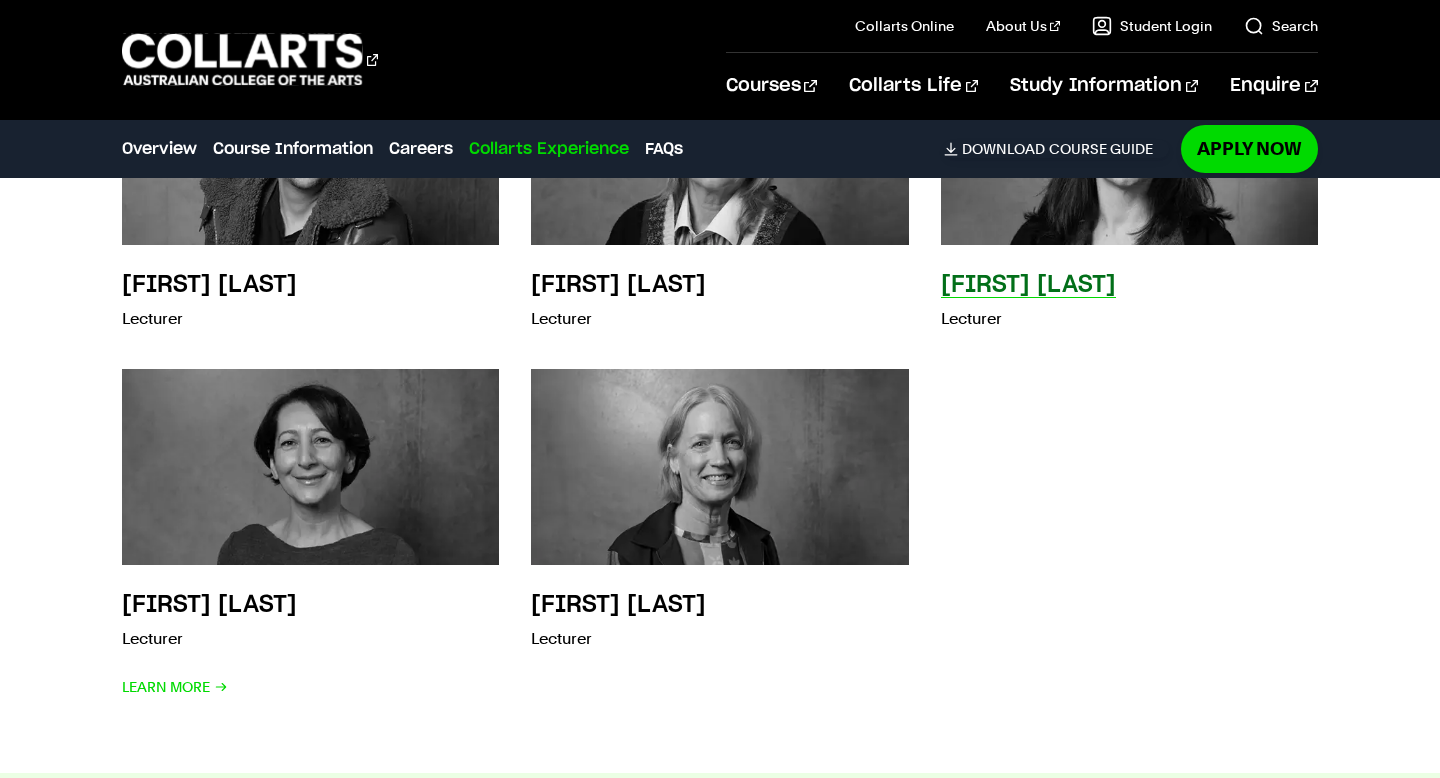 click on "[FIRST] [LAST]" at bounding box center [1028, 285] 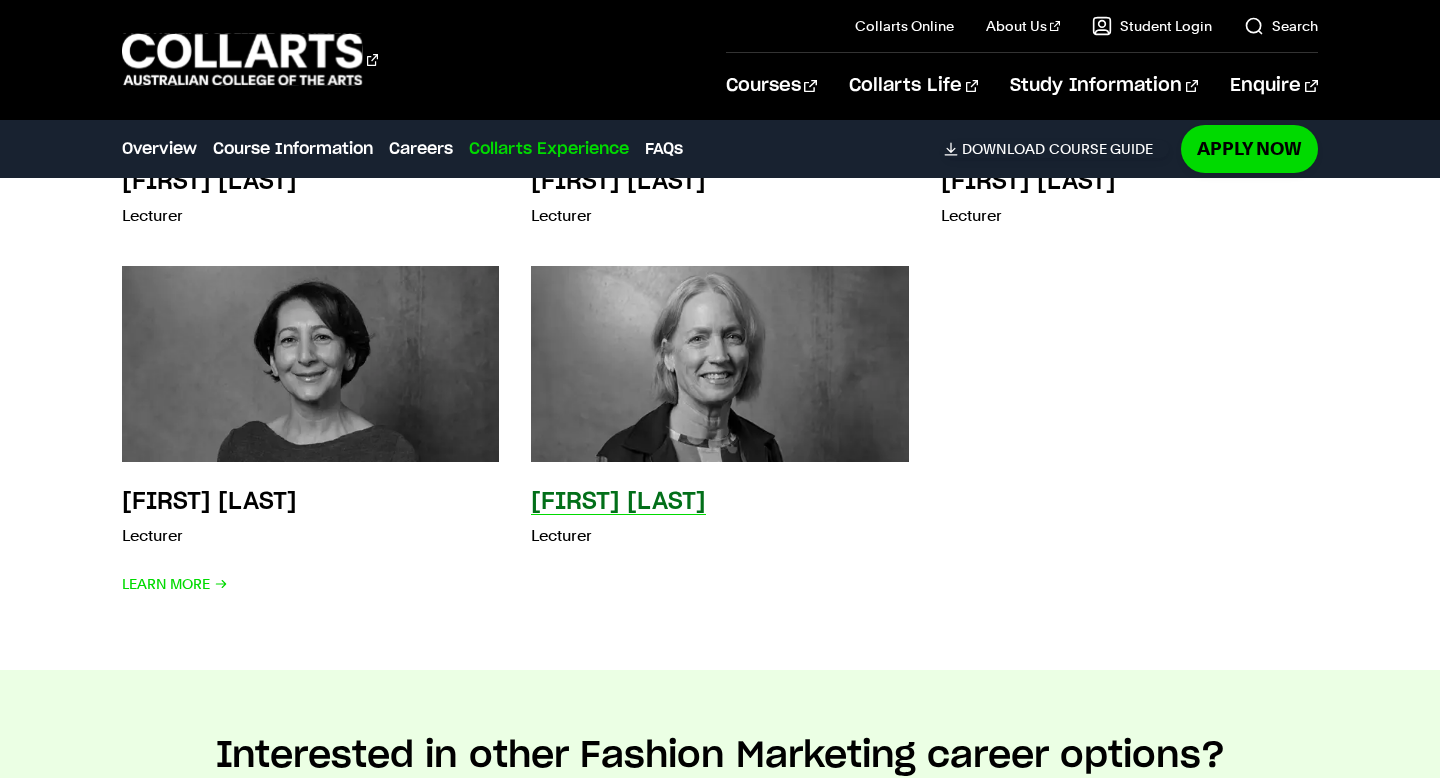 scroll, scrollTop: 6447, scrollLeft: 0, axis: vertical 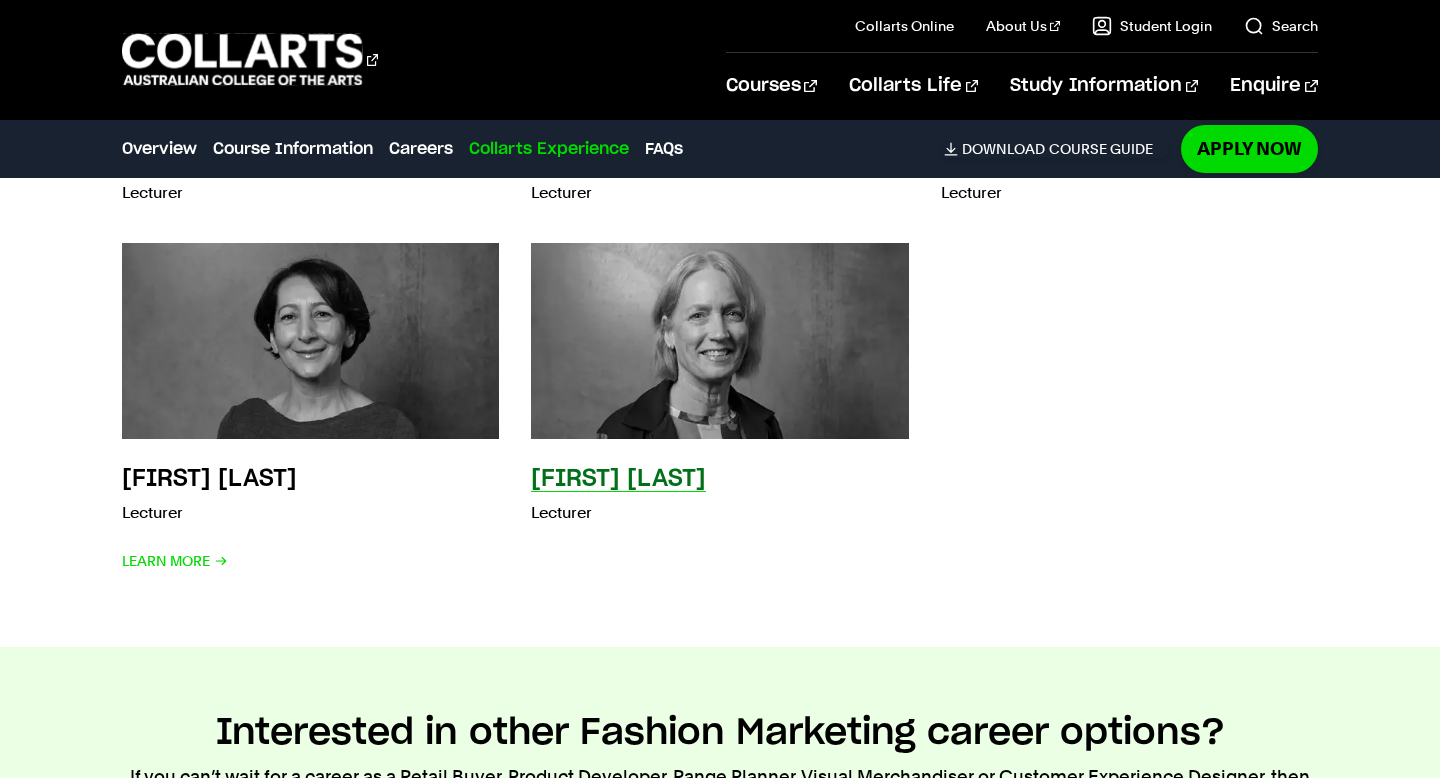 click on "[FIRST] [LAST]" at bounding box center [618, 479] 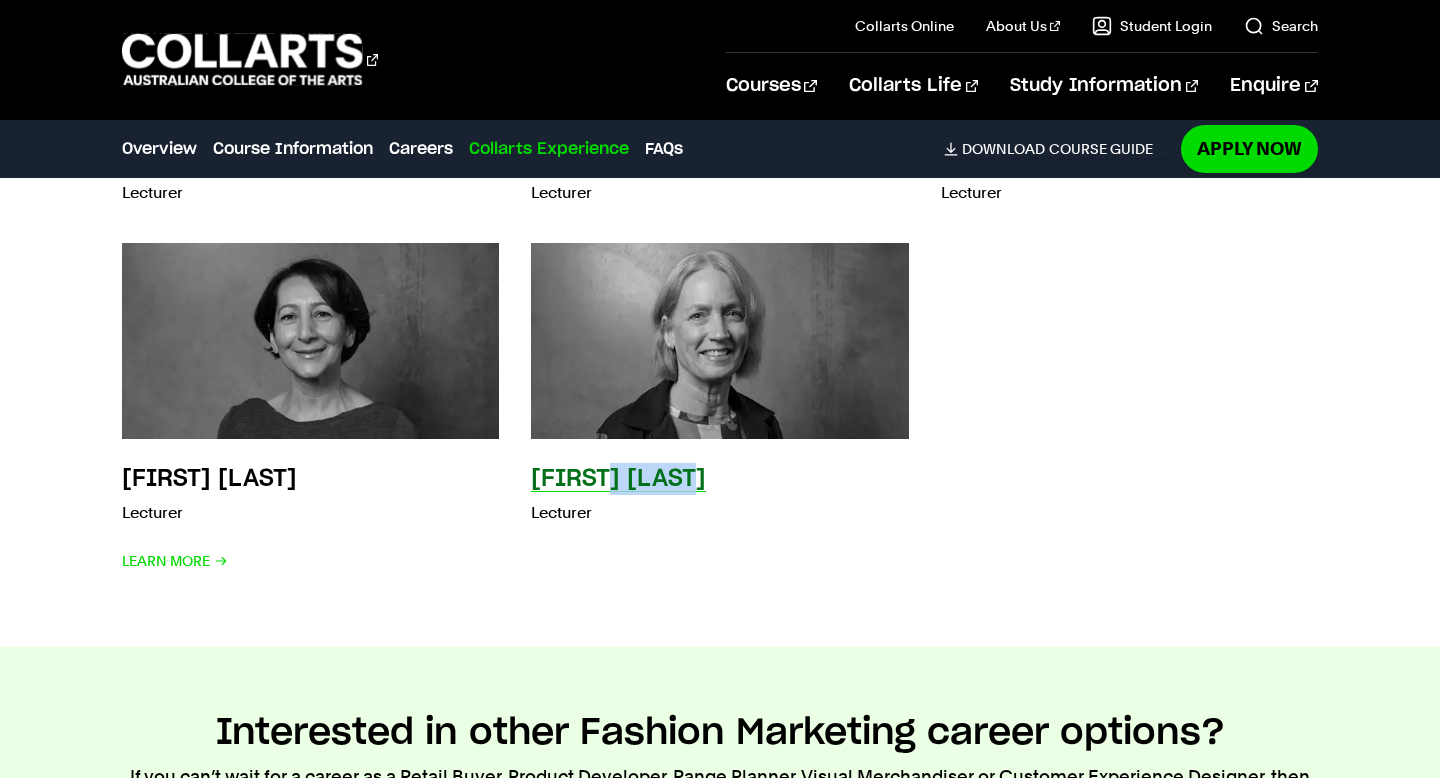 click on "[FIRST] [LAST]" at bounding box center [618, 479] 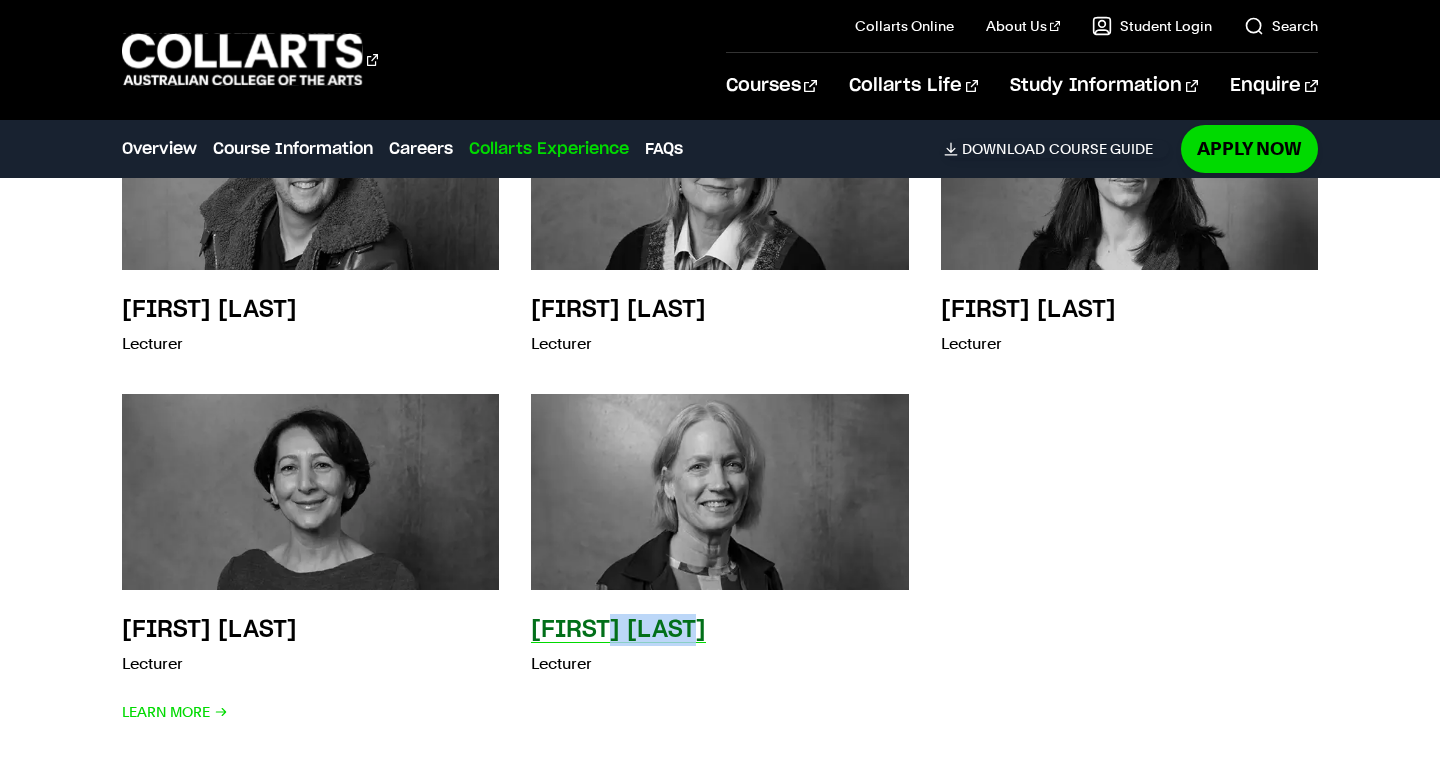 scroll, scrollTop: 6246, scrollLeft: 0, axis: vertical 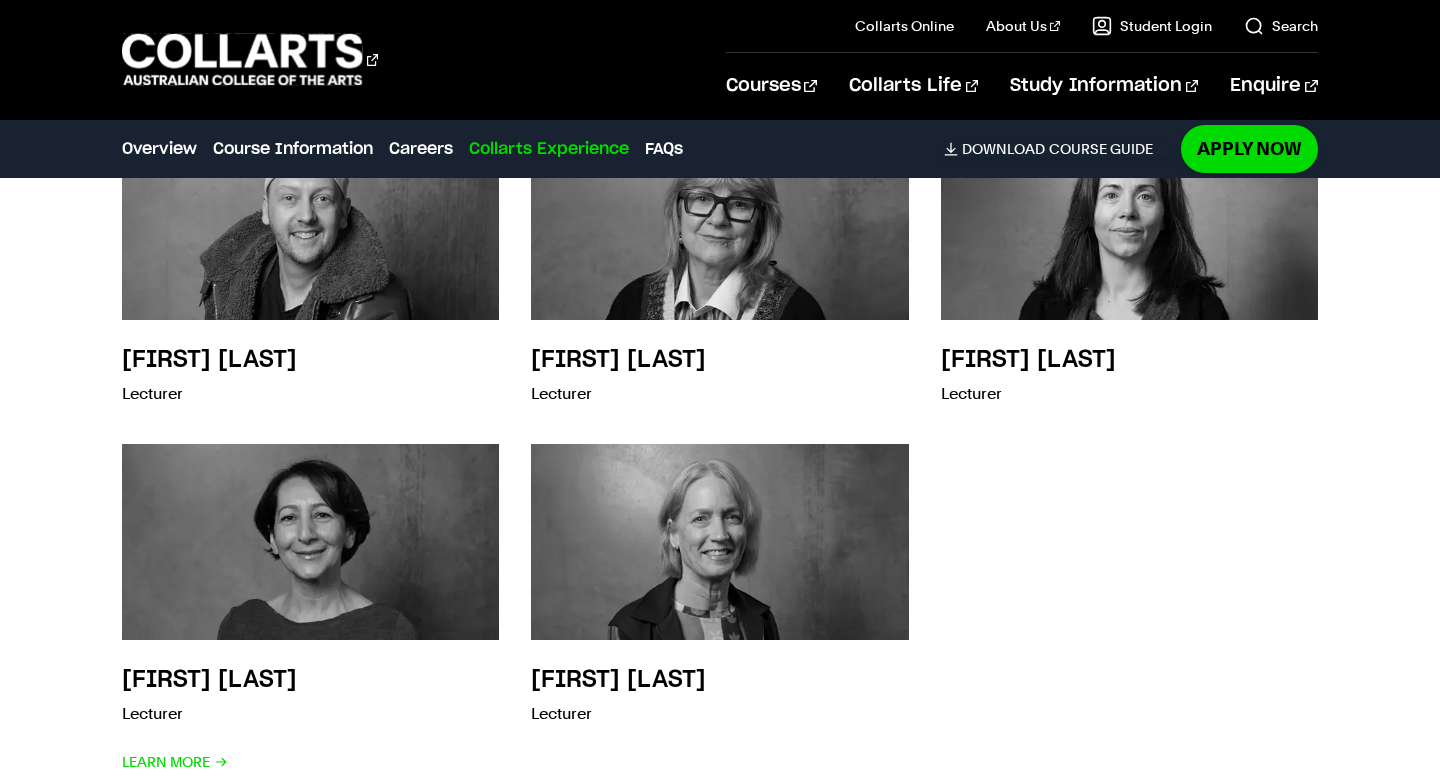 click on "Debbie Pratt
Program Leader
Learn More
Monique Montfroy
Program Coordinator
Learn More
Diane Curtis" at bounding box center [719, 268] 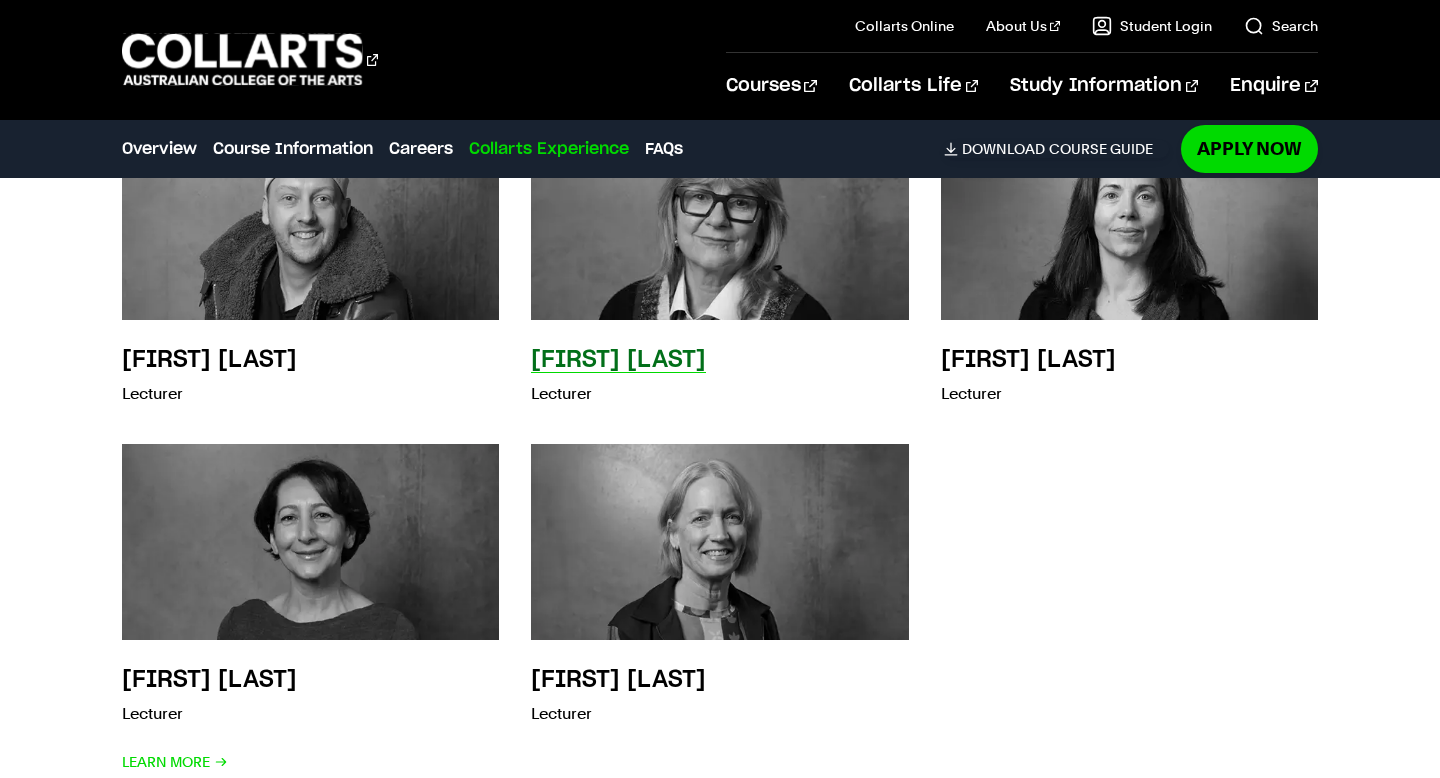 click on "[FIRST] [LAST]" at bounding box center (618, 360) 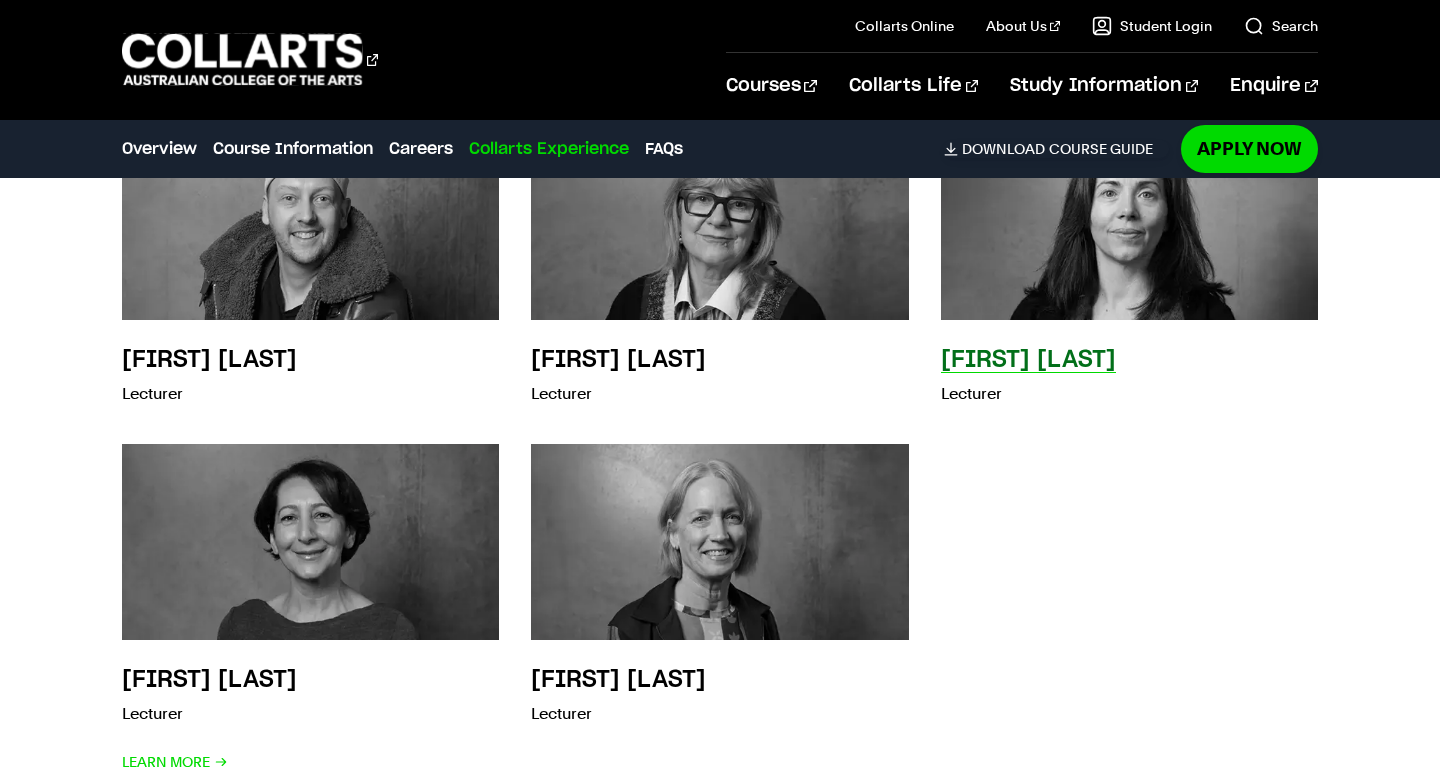 click on "[FIRST] [LAST]" at bounding box center (1028, 360) 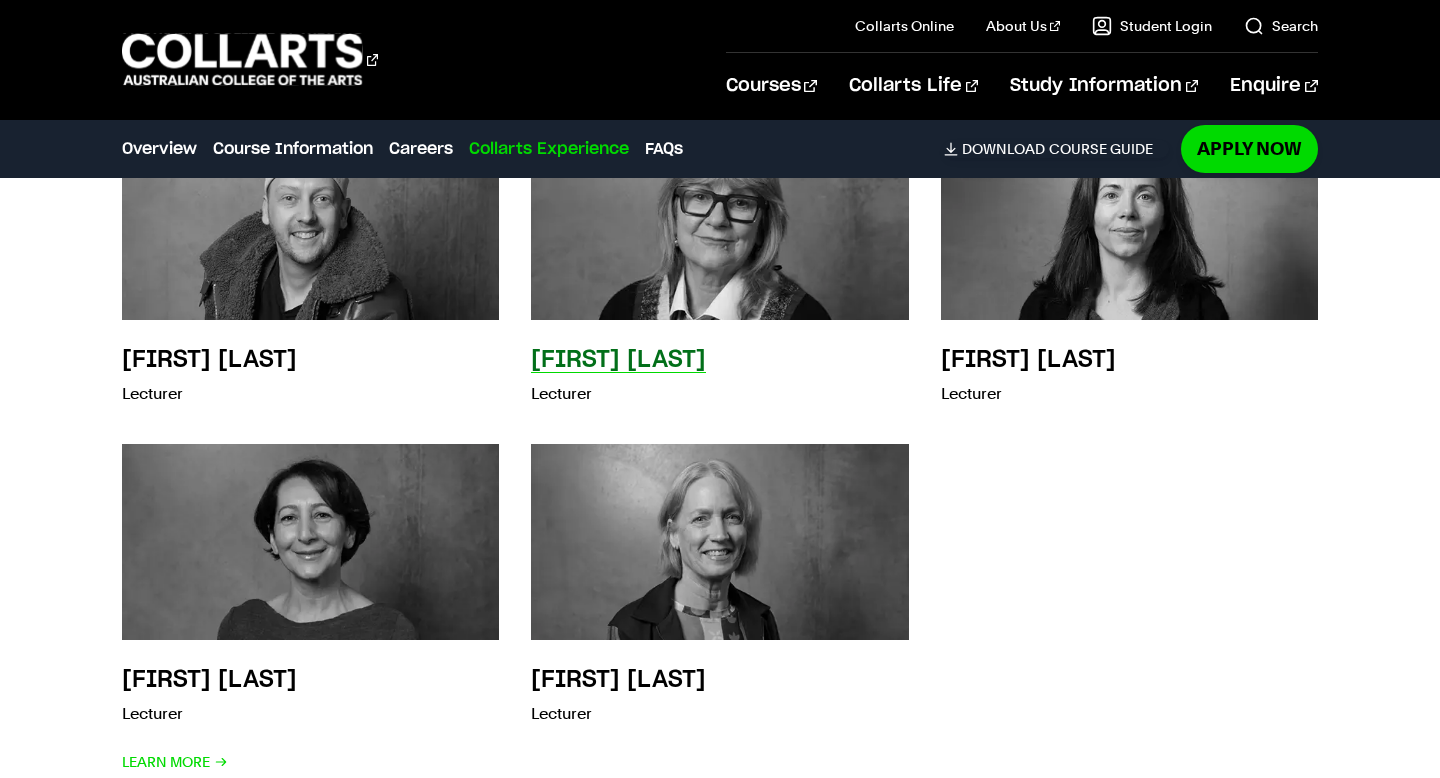 click on "[FIRST] [LAST]
Lecturer" at bounding box center [618, 378] 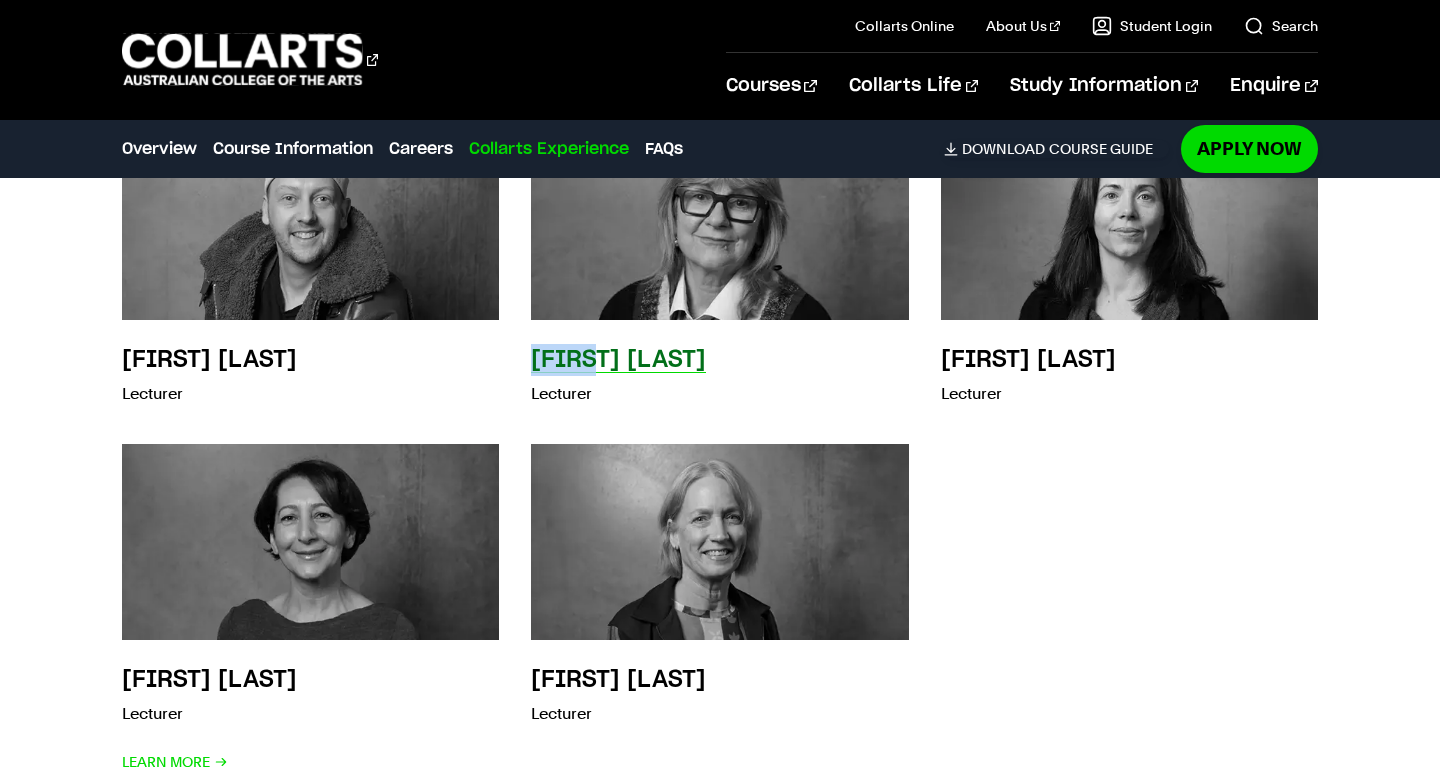 click on "[FIRST] [LAST]
Lecturer" at bounding box center [618, 378] 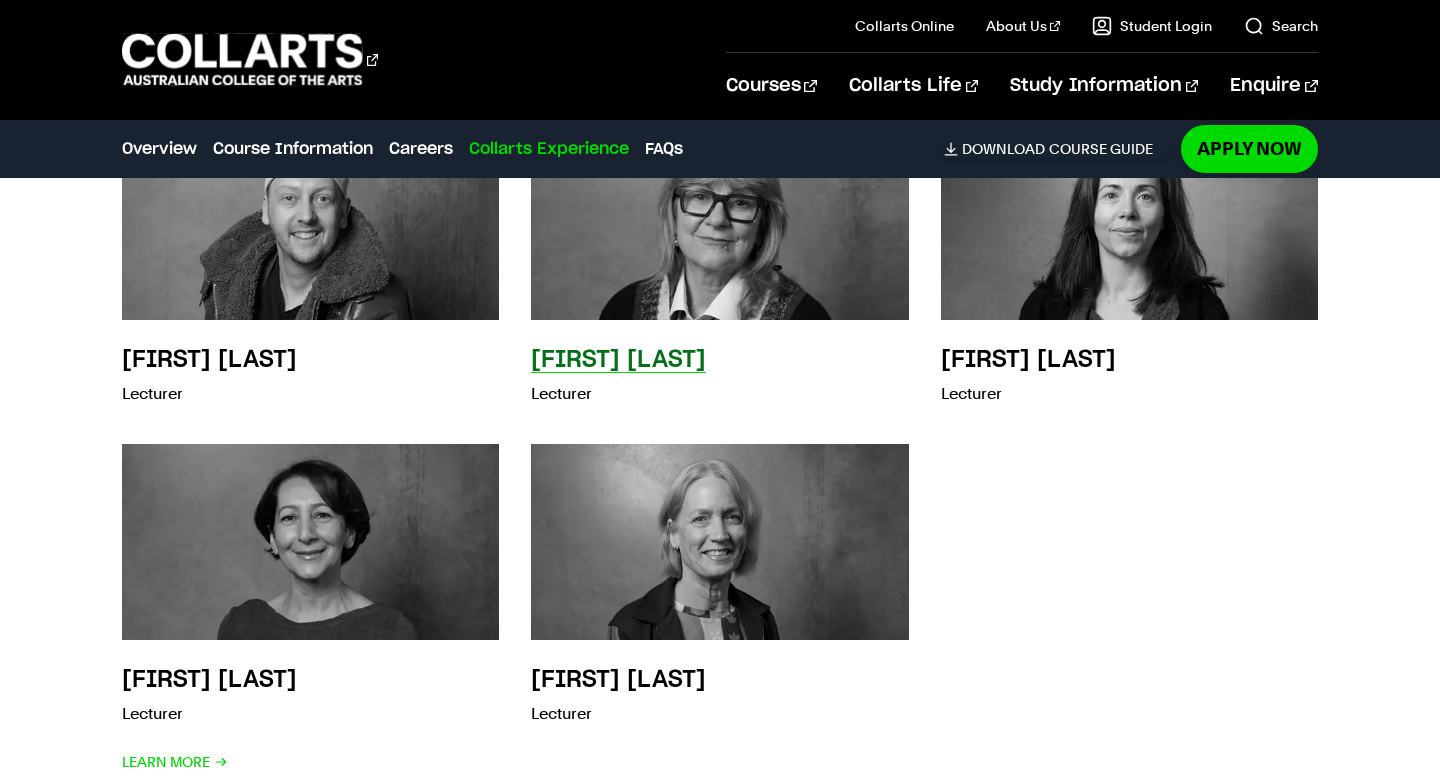 click on "[FIRST] [LAST]
Lecturer" at bounding box center (618, 378) 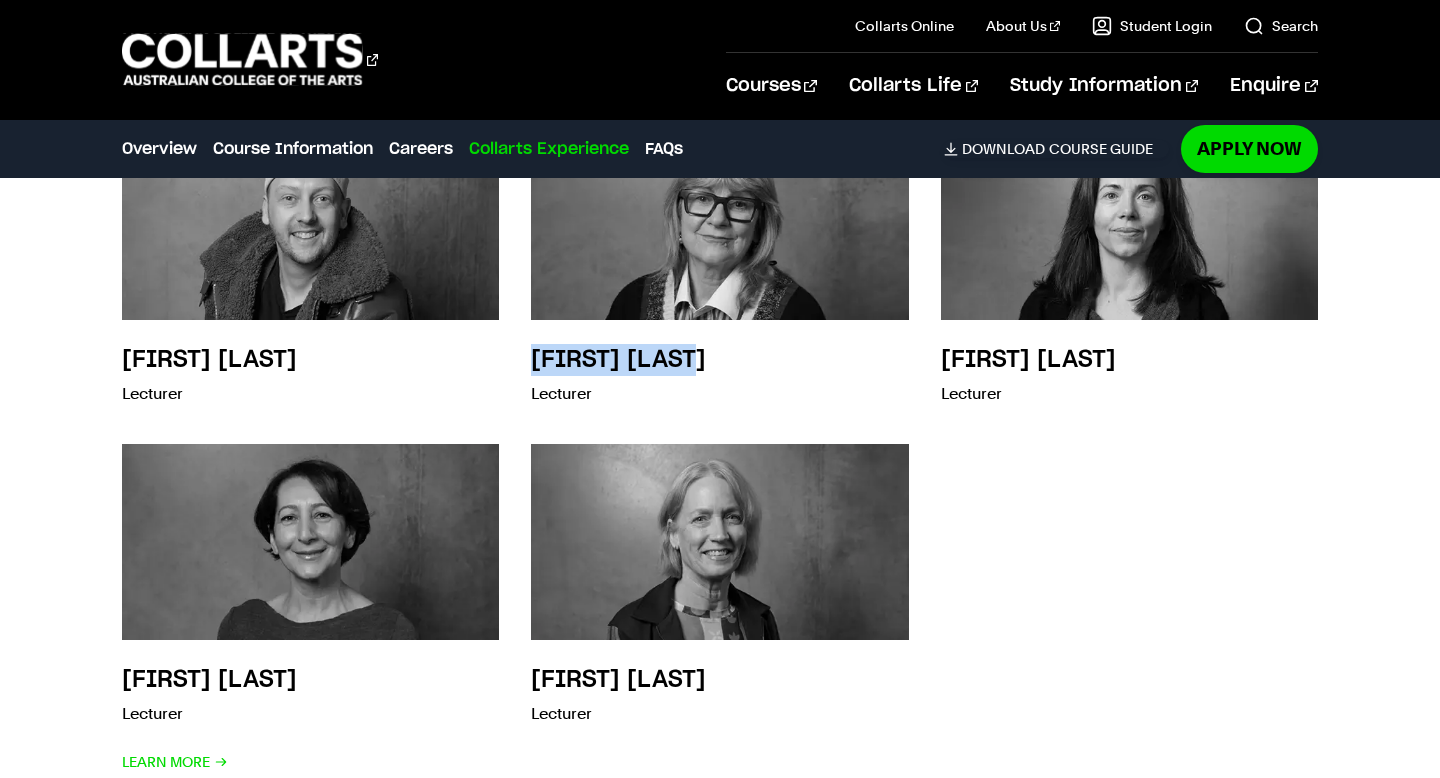 drag, startPoint x: 725, startPoint y: 358, endPoint x: 528, endPoint y: 355, distance: 197.02284 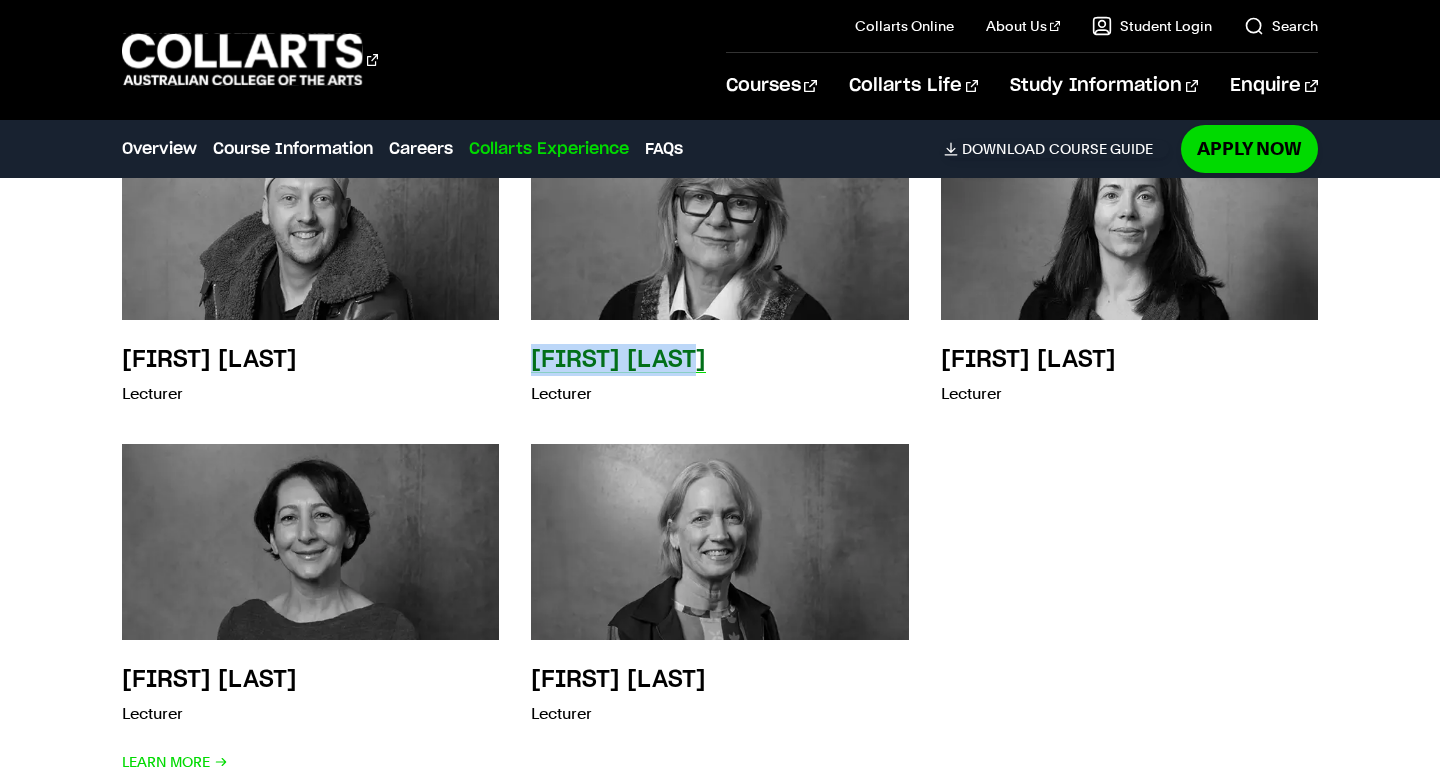 click on "[FIRST] [LAST]
Lecturer" at bounding box center (618, 378) 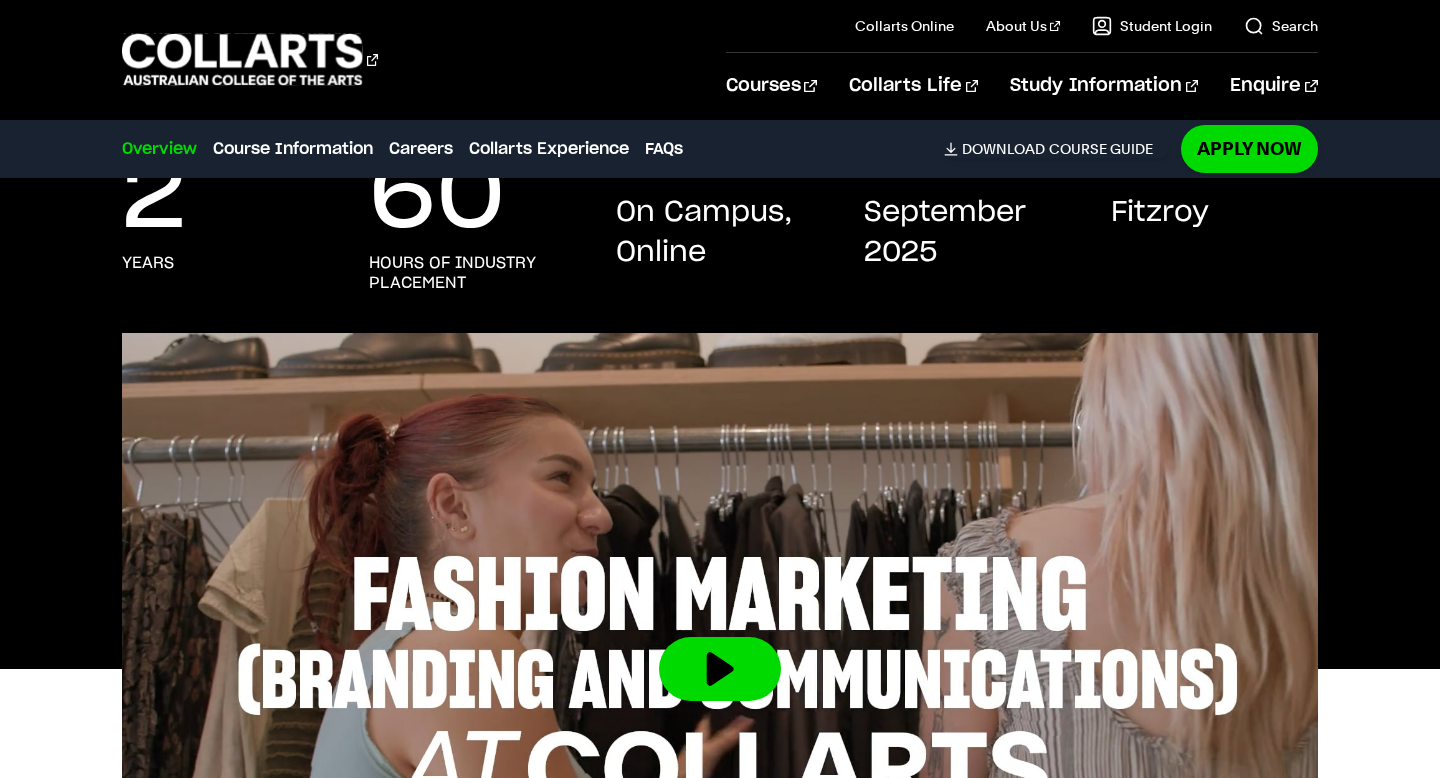 scroll, scrollTop: 437, scrollLeft: 0, axis: vertical 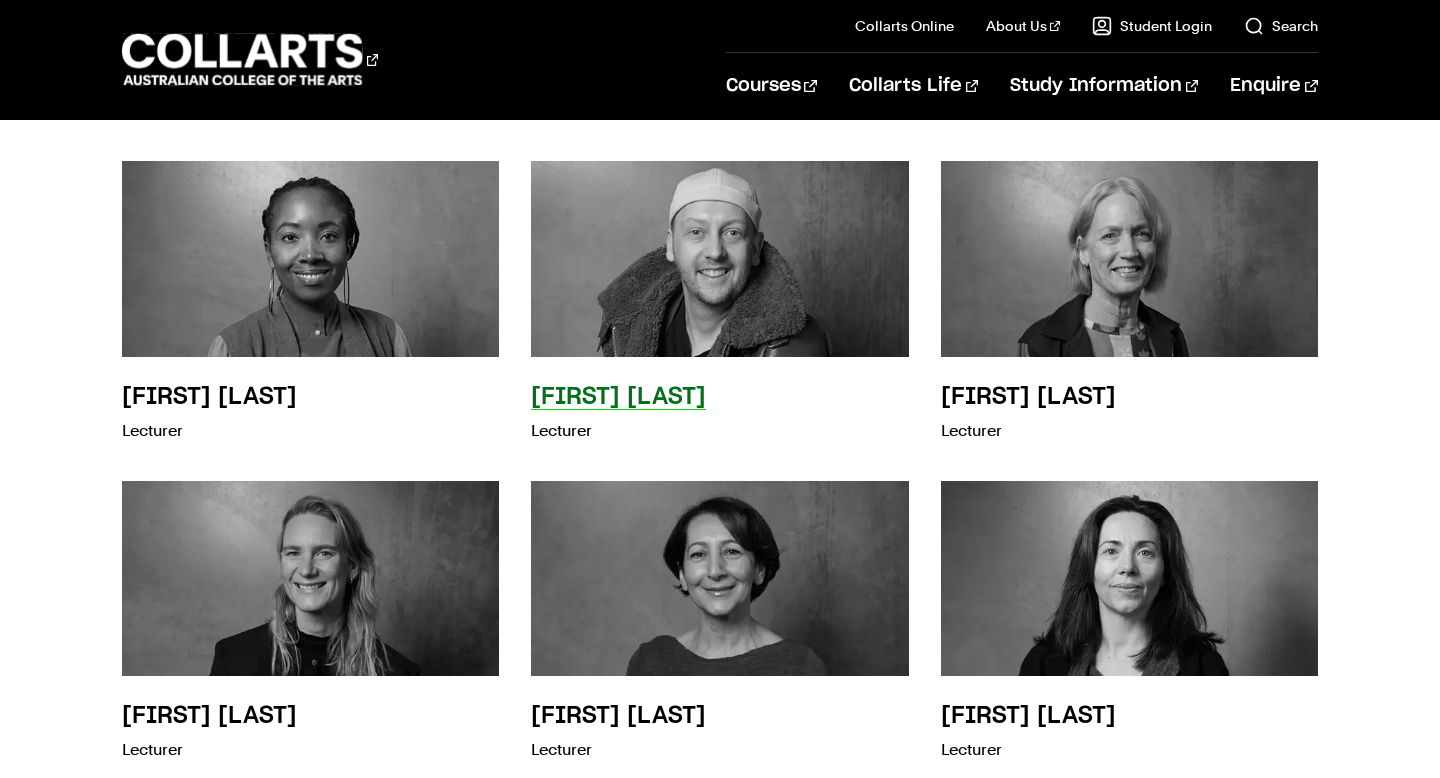click on "[FIRST] [LAST]
Lecturer" at bounding box center [618, 415] 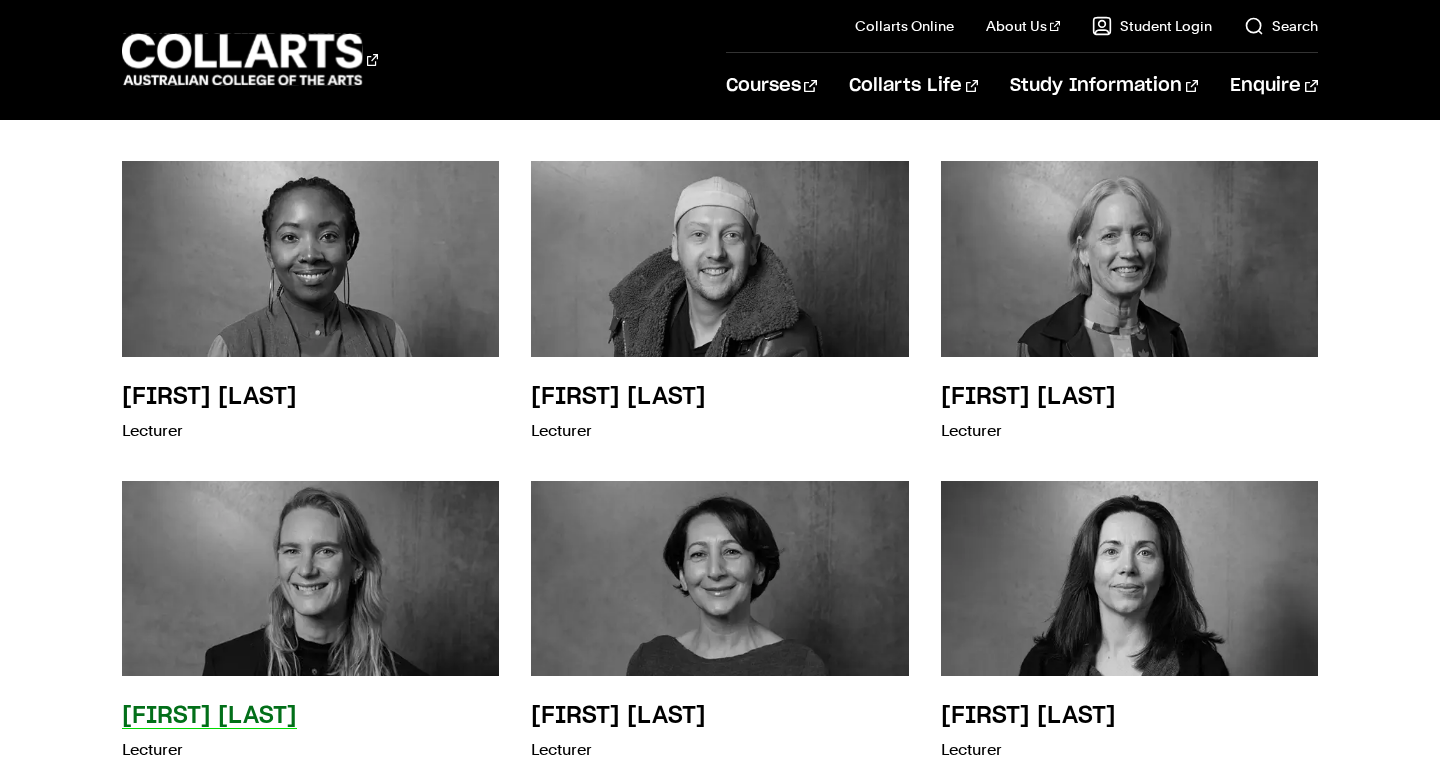click on "[FIRST] [LAST]" at bounding box center [209, 716] 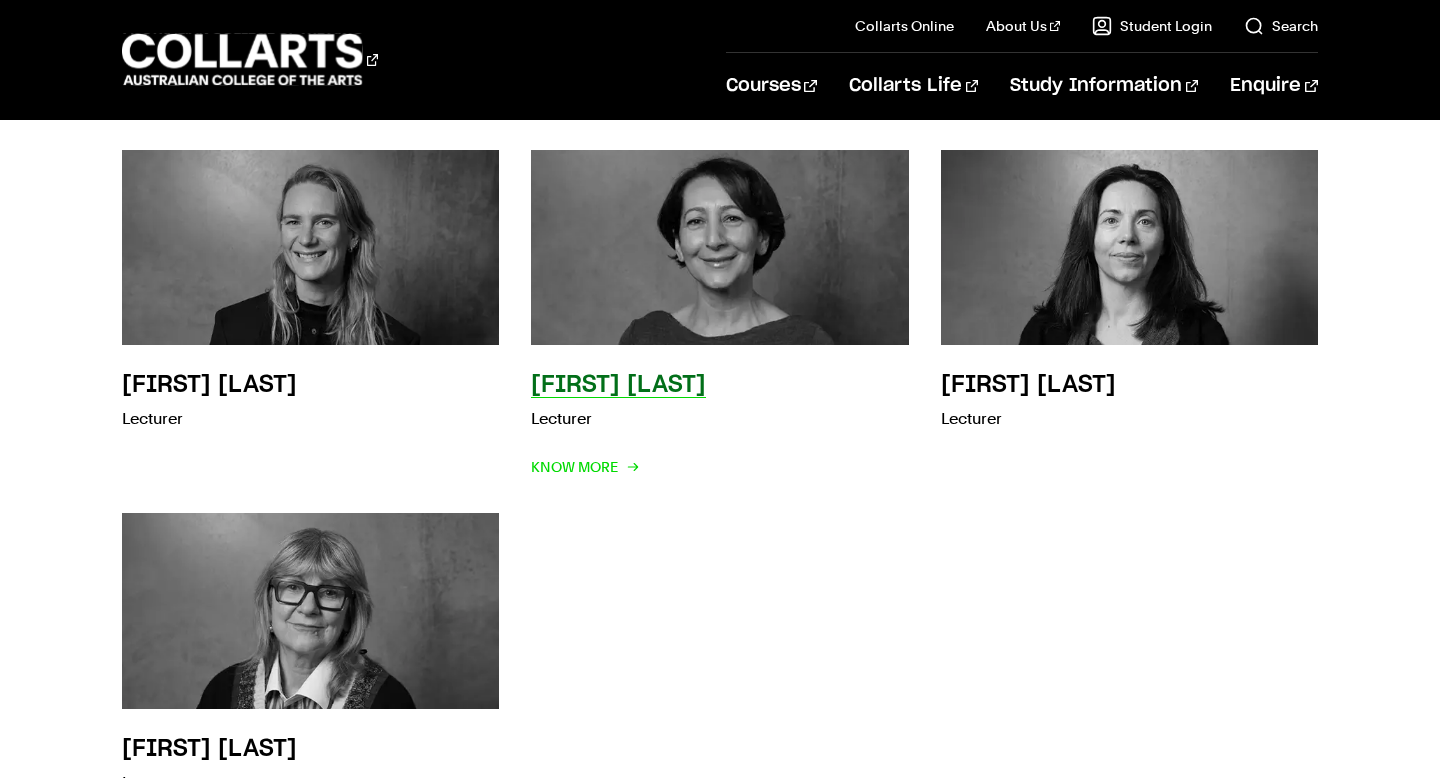 scroll, scrollTop: 1840, scrollLeft: 0, axis: vertical 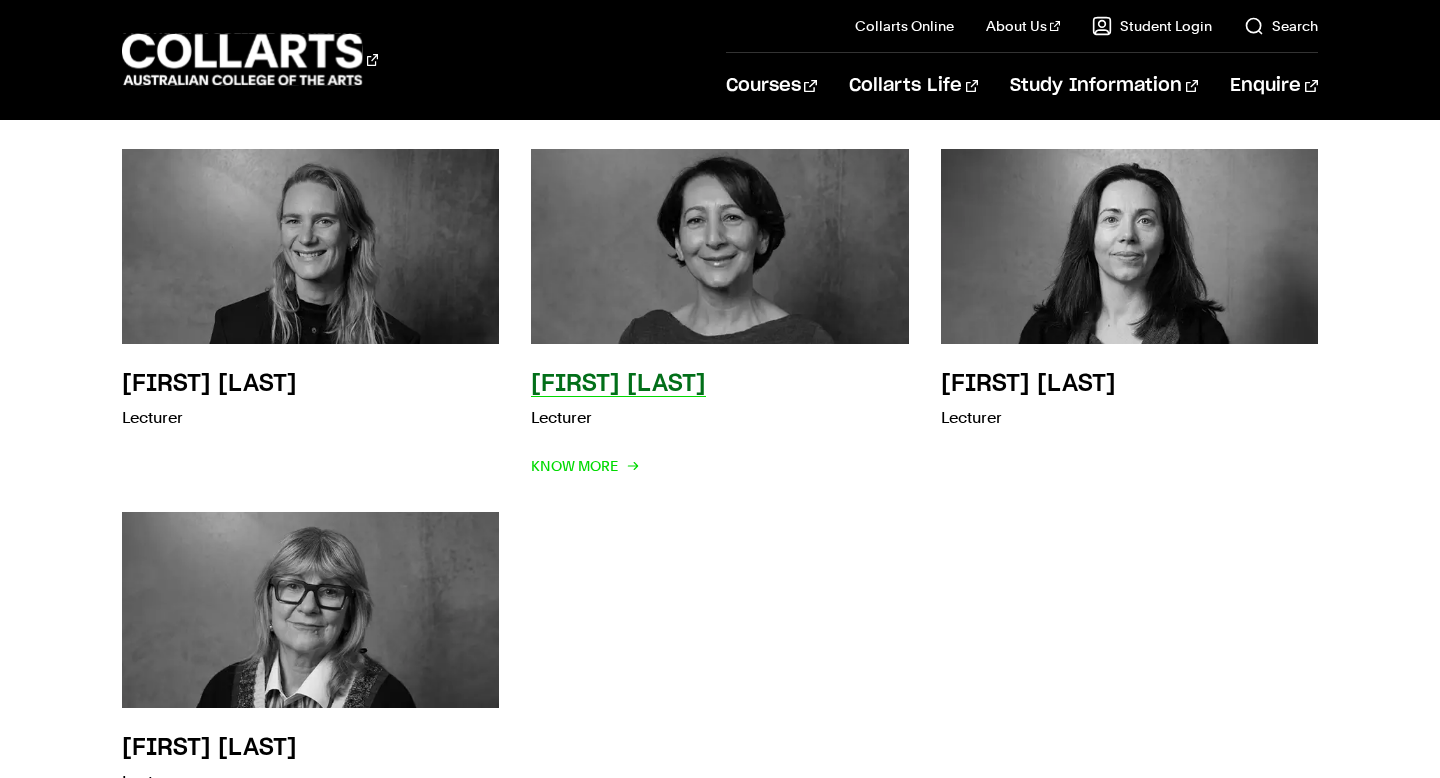 click on "[FIRST] [LAST]
Lecturer
Know More" at bounding box center (618, 424) 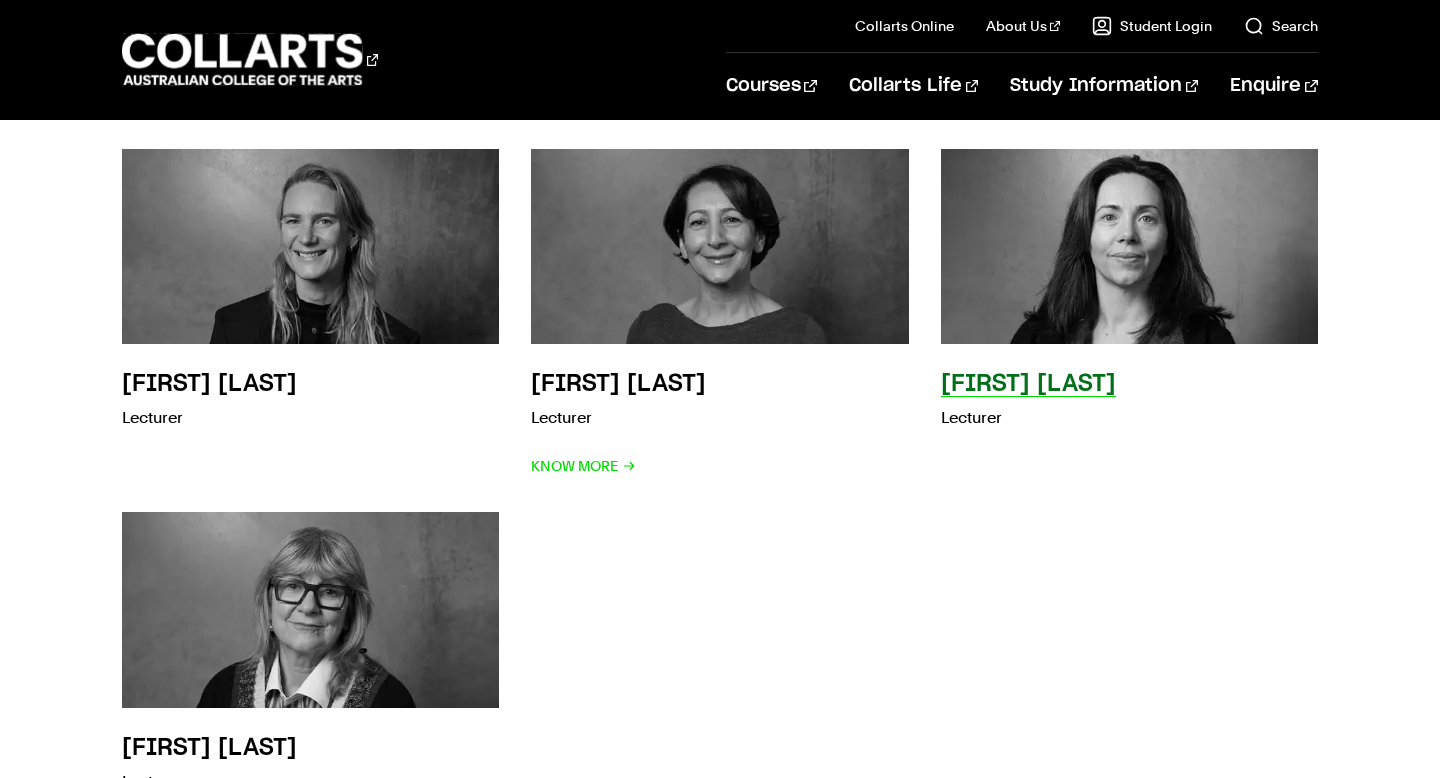 click on "[FIRST] [LAST]" at bounding box center (1028, 384) 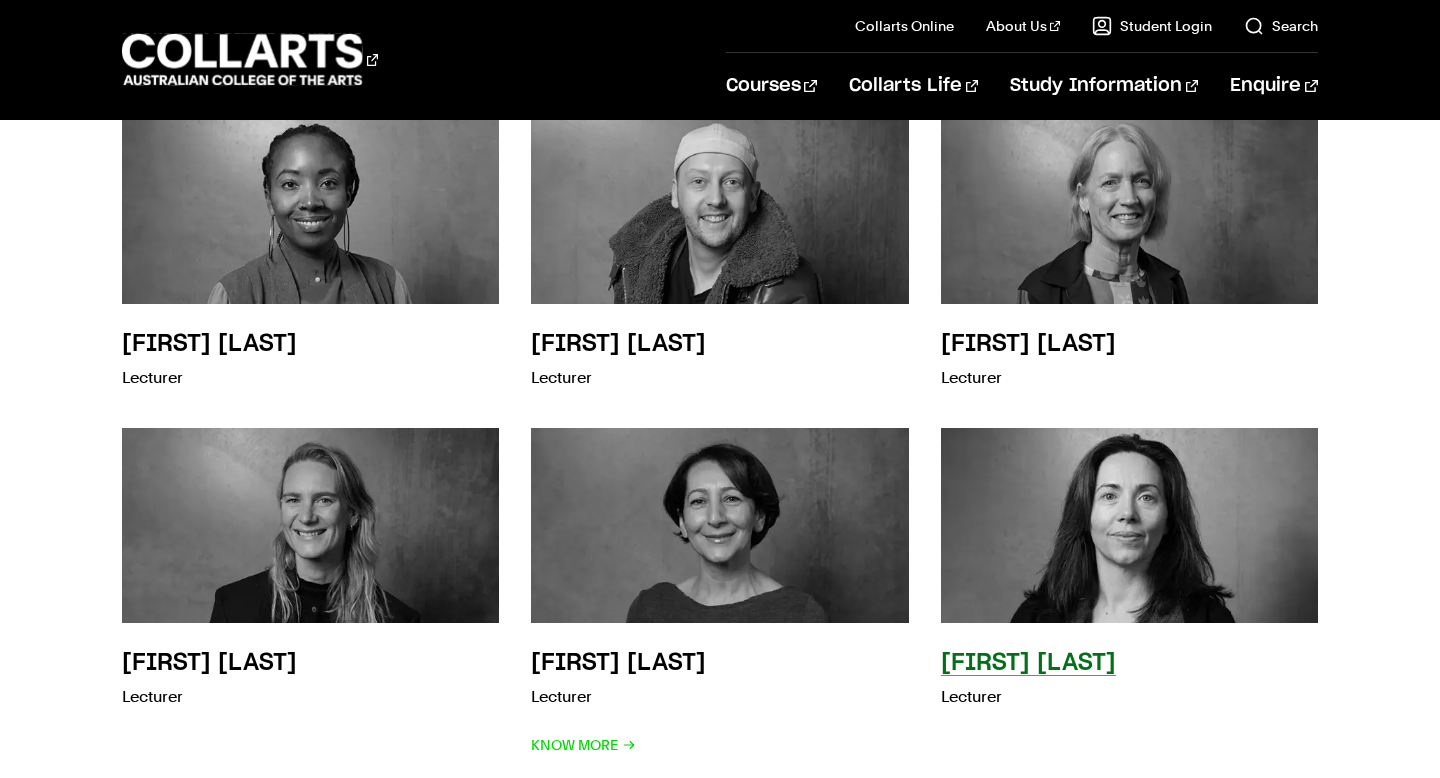scroll, scrollTop: 1475, scrollLeft: 0, axis: vertical 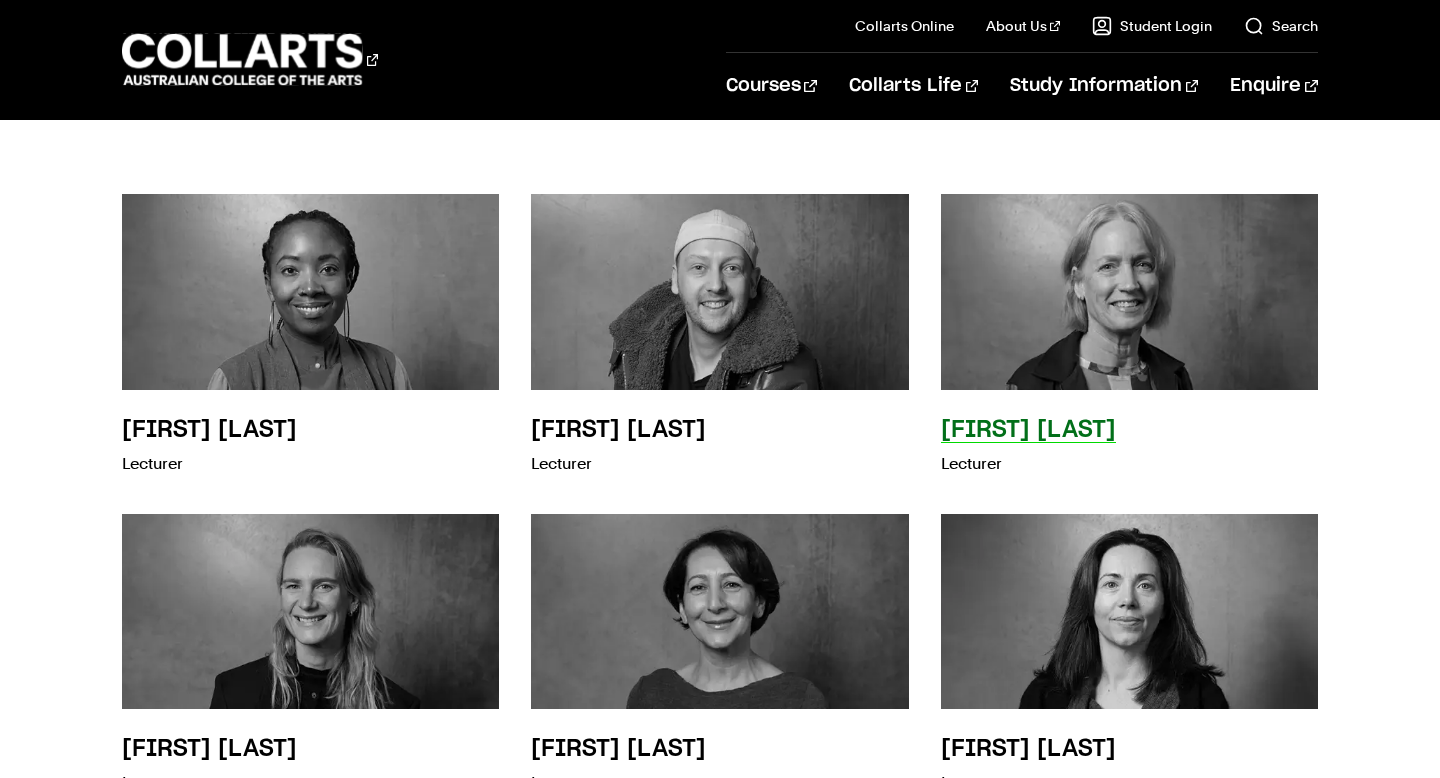 click on "[FIRST] [LAST]
Lecturer" at bounding box center (1129, 338) 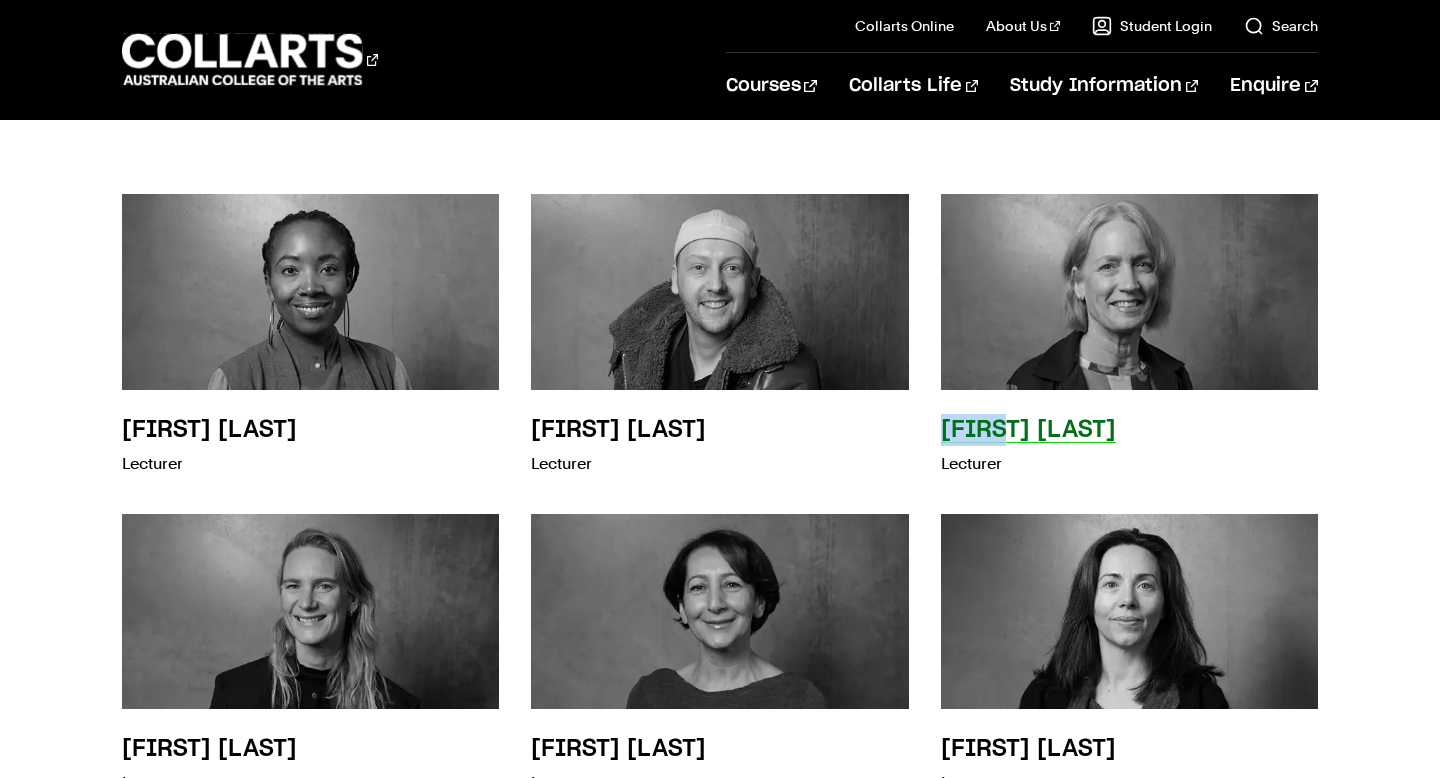 click on "[FIRST] [LAST]" at bounding box center [1028, 430] 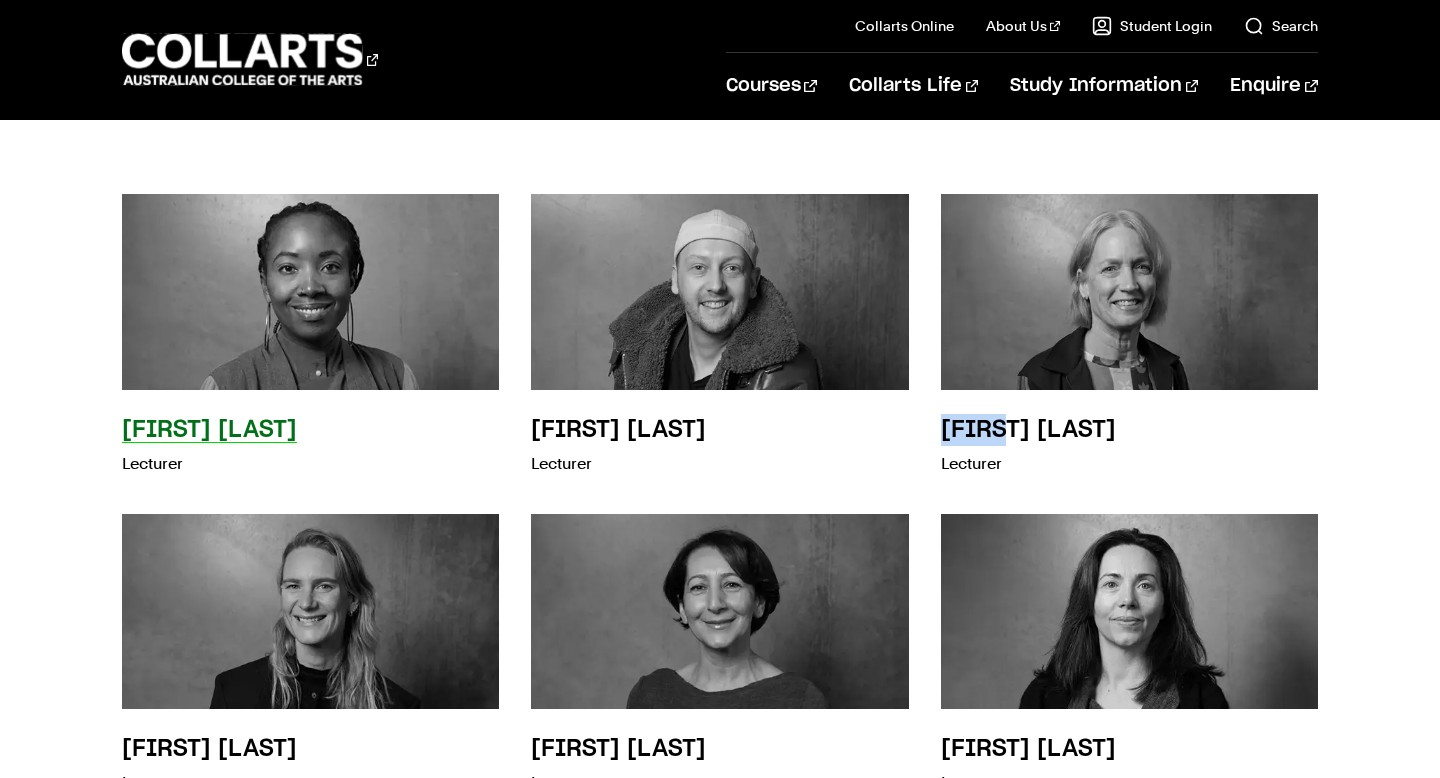 click on "[FIRST] [LAST]
Lecturer" at bounding box center (310, 338) 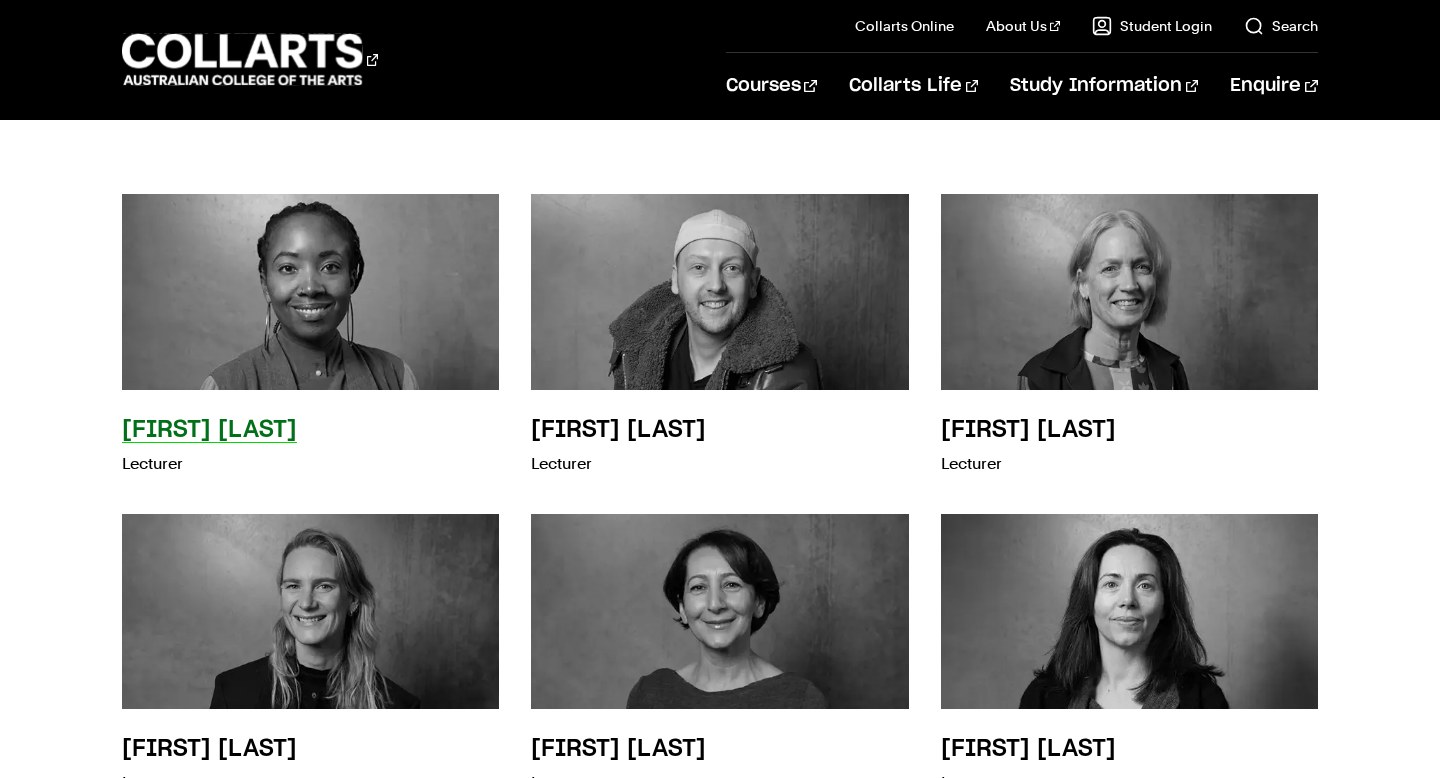 click on "[FIRST] [LAST]" at bounding box center [209, 430] 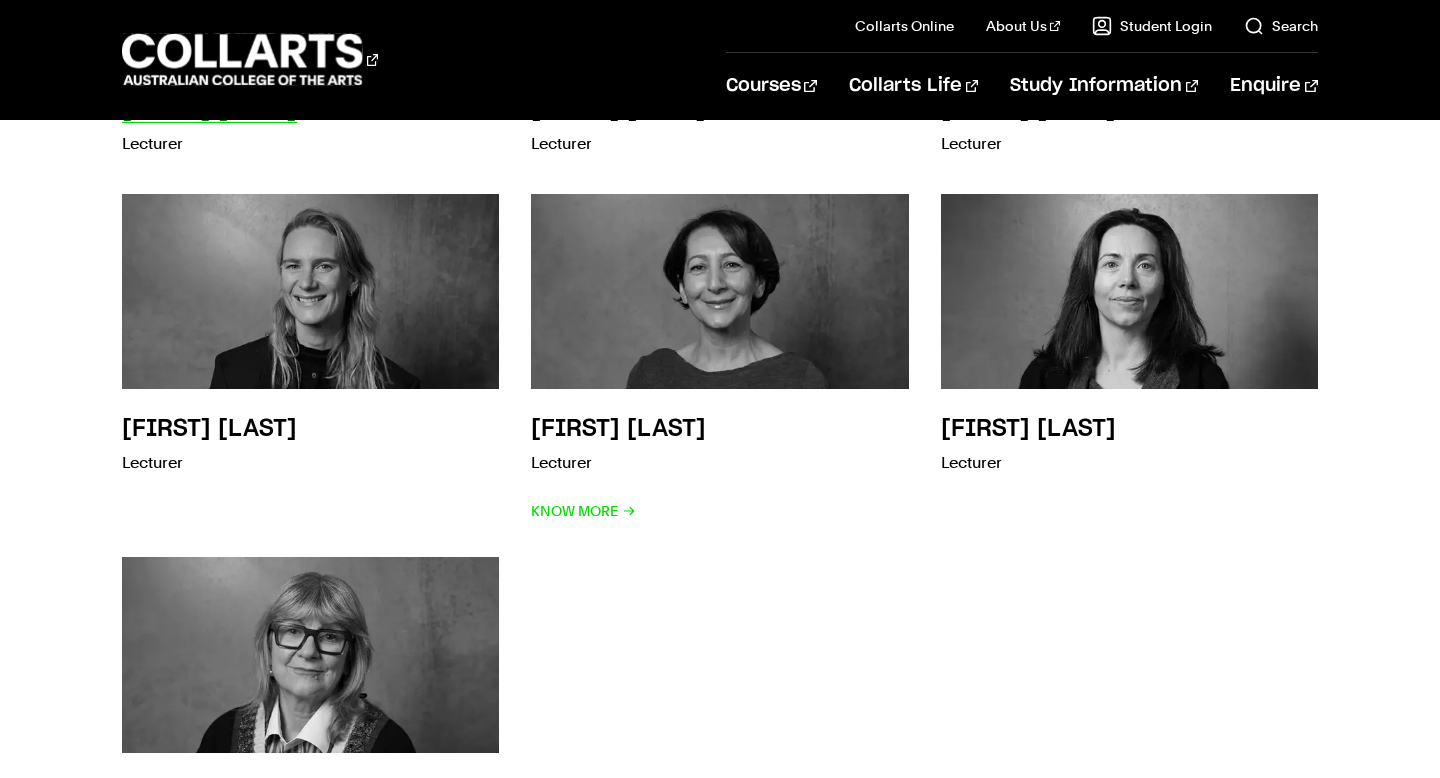 scroll, scrollTop: 1800, scrollLeft: 0, axis: vertical 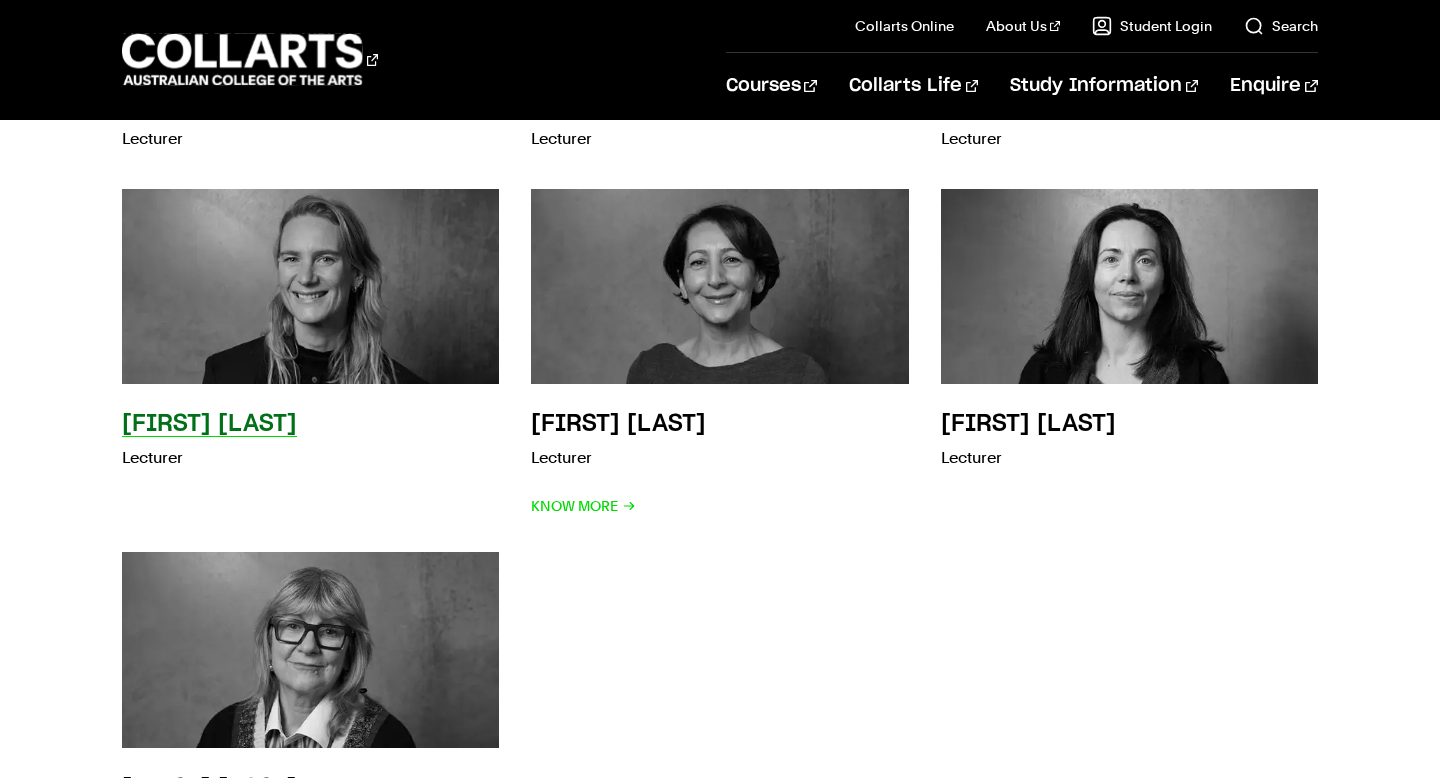 click on "[FIRST] [LAST]" at bounding box center [209, 424] 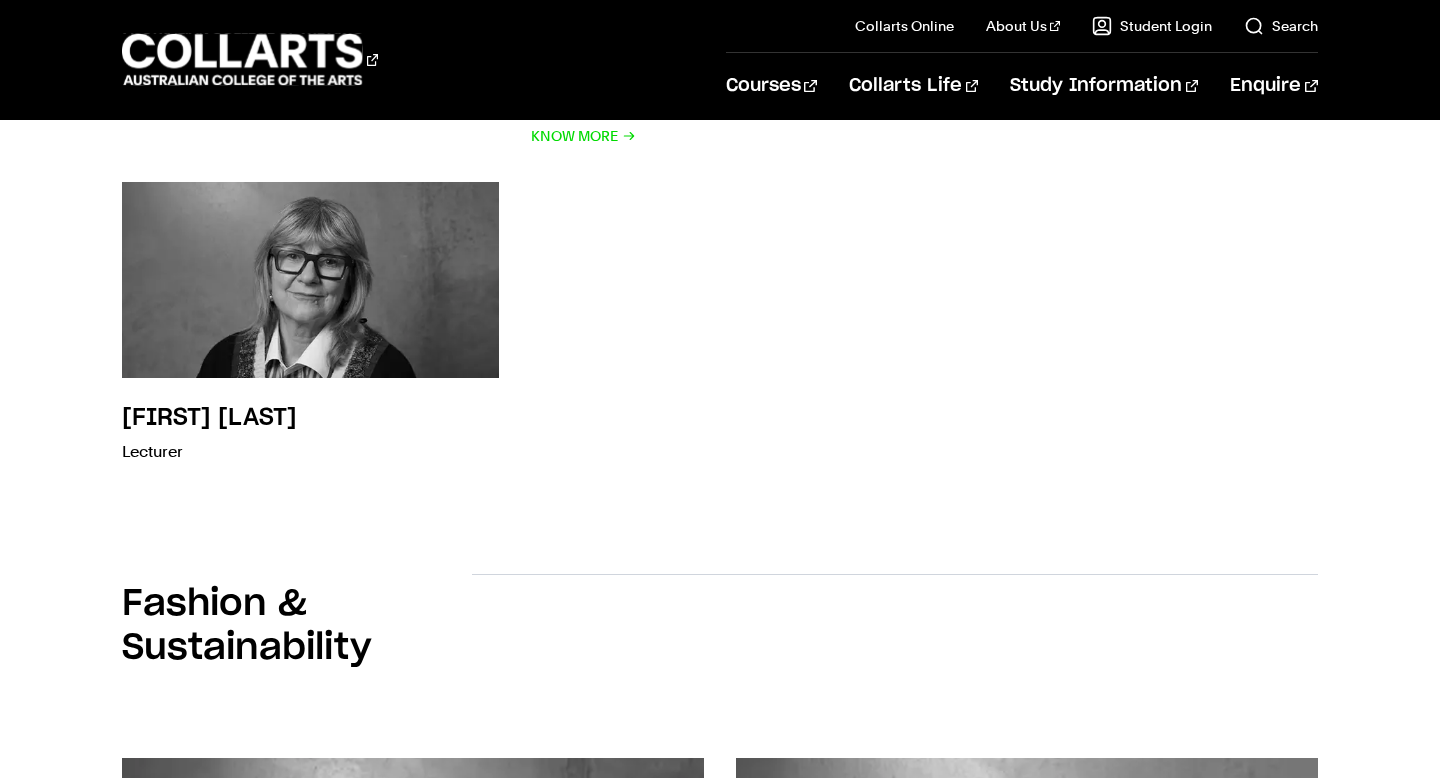 scroll, scrollTop: 2200, scrollLeft: 0, axis: vertical 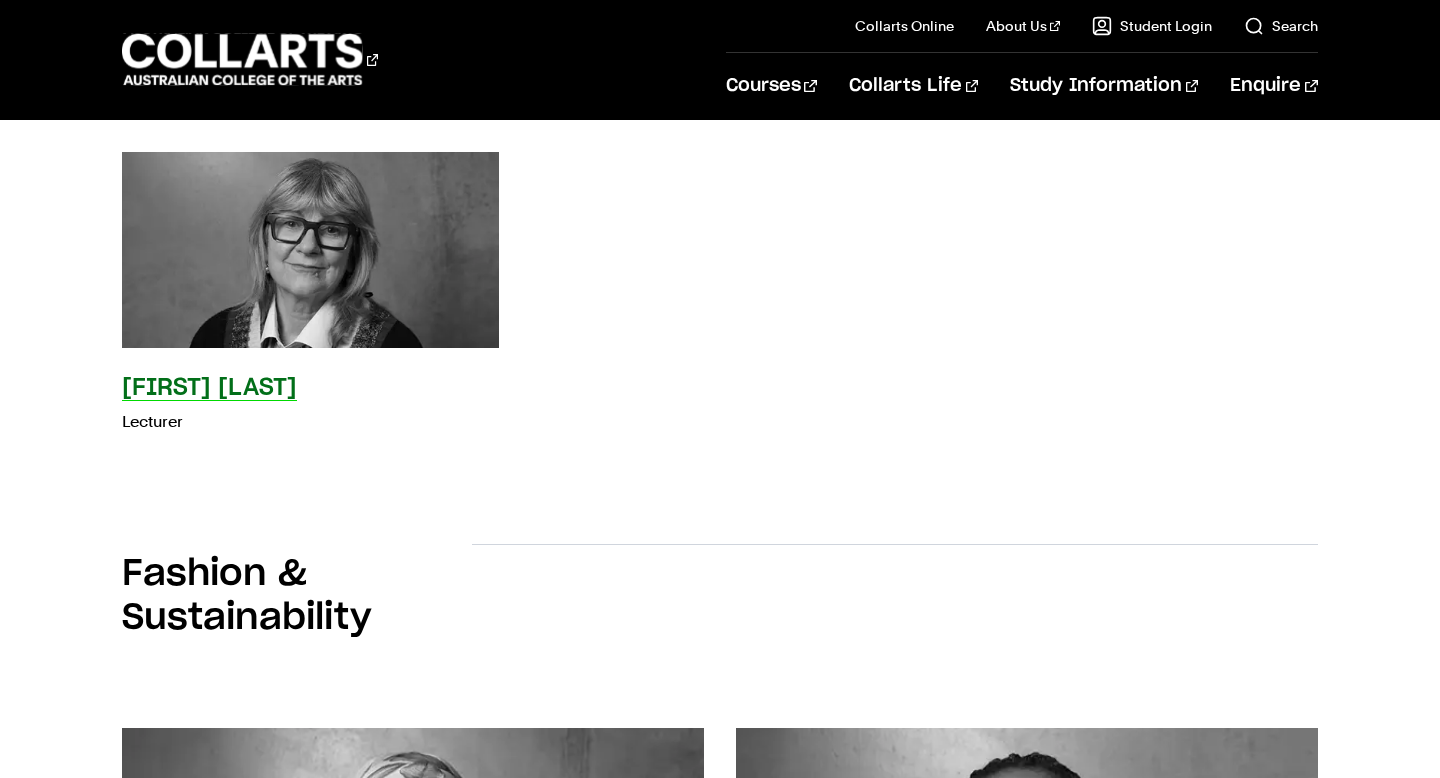 click on "[FIRST] [LAST]
Lecturer" at bounding box center [209, 406] 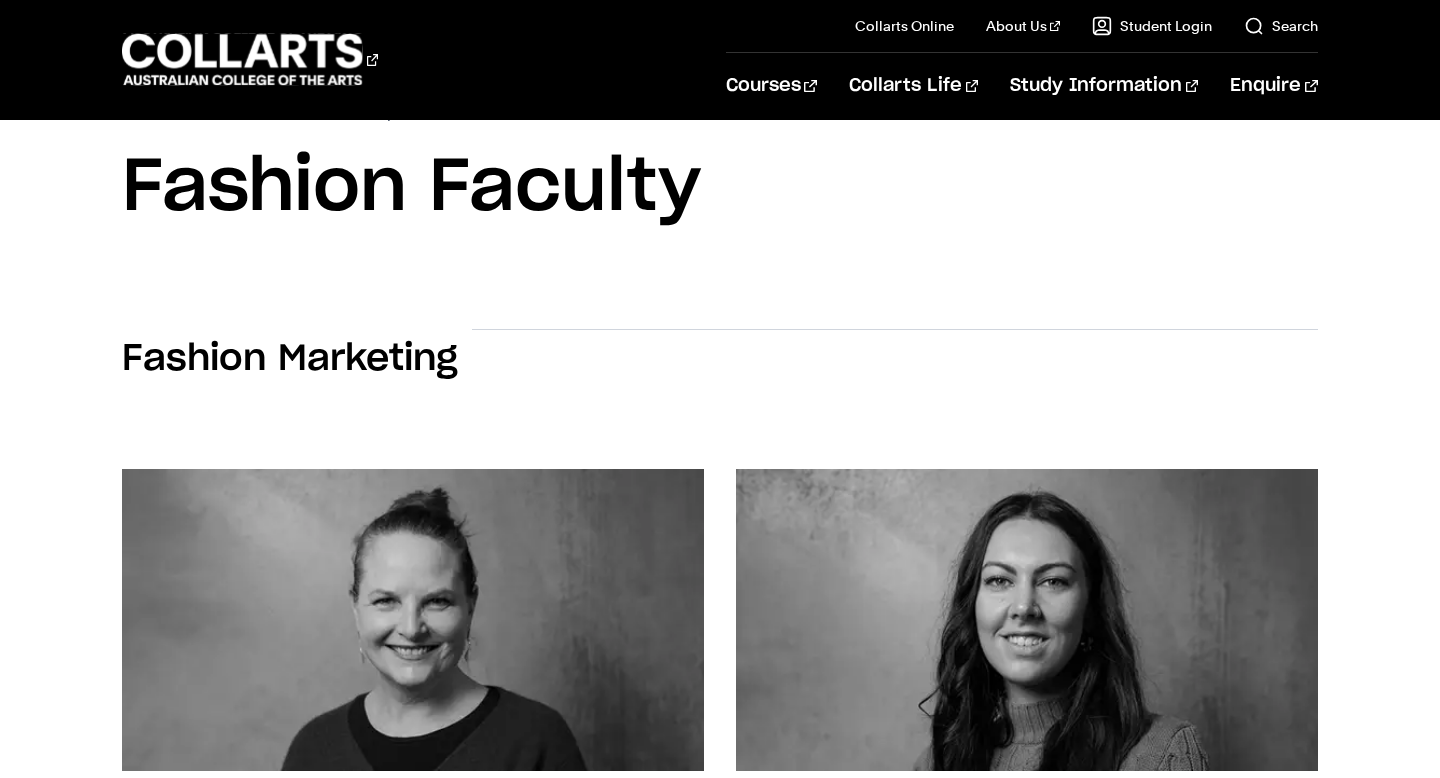 scroll, scrollTop: 0, scrollLeft: 0, axis: both 